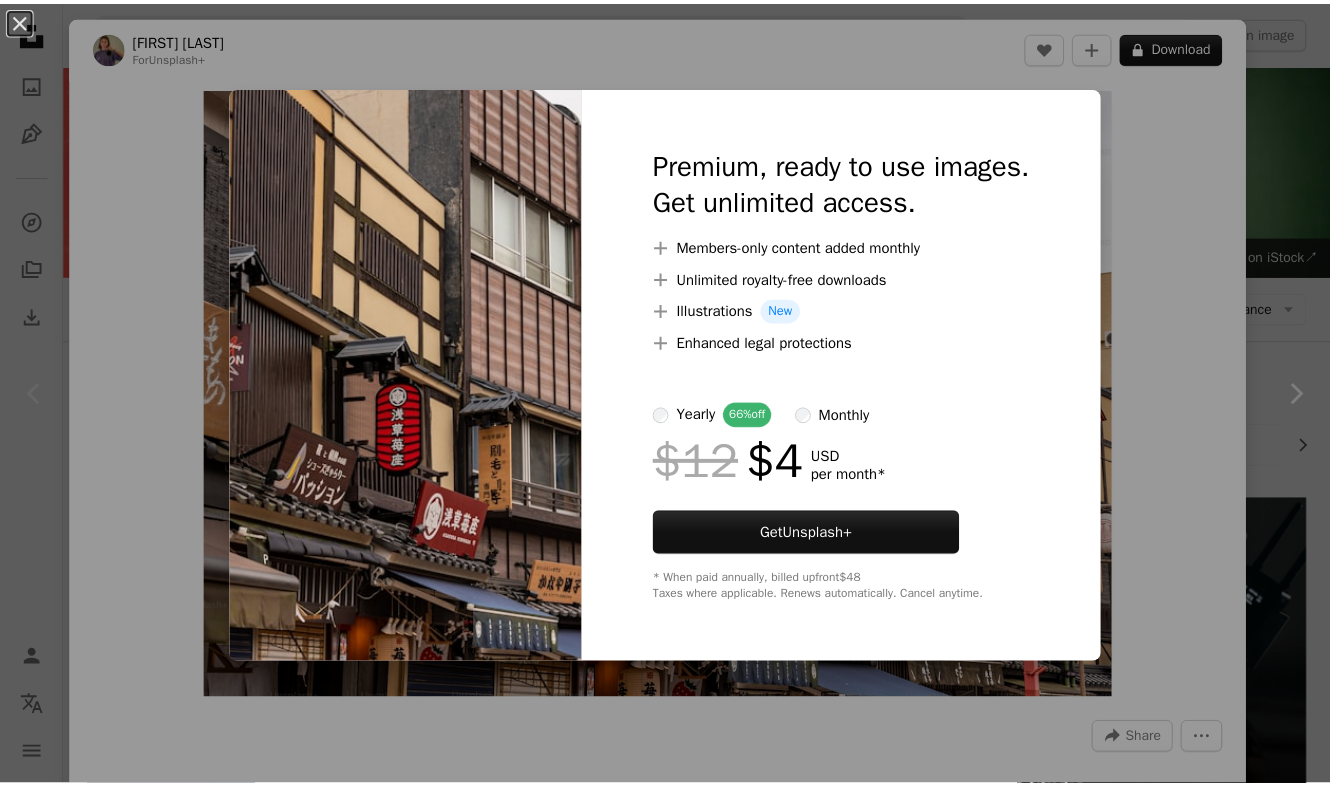 scroll, scrollTop: 0, scrollLeft: 0, axis: both 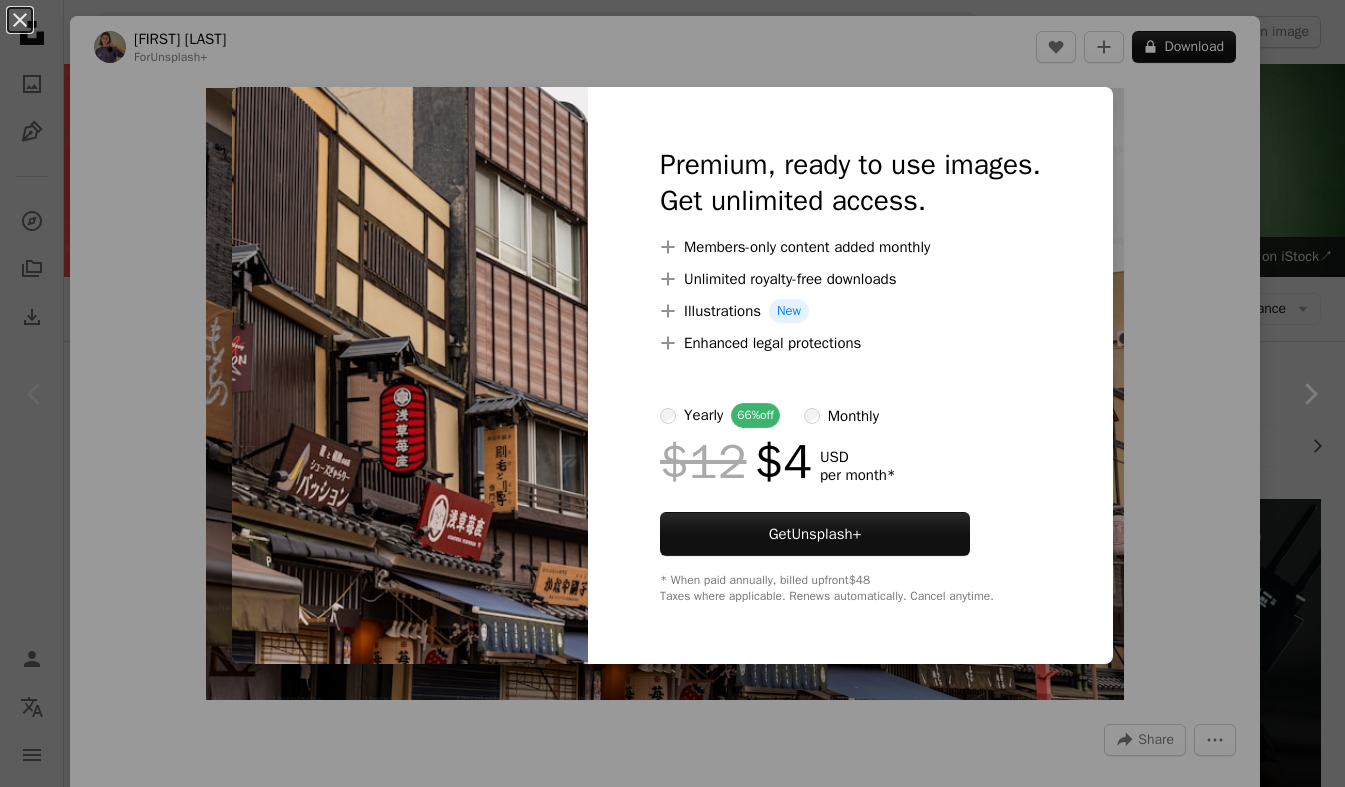 click on "An X shape Premium, ready to use images. Get unlimited access. A plus sign Members-only content added monthly A plus sign Unlimited royalty-free downloads A plus sign Illustrations  New A plus sign Enhanced legal protections yearly 66%  off monthly $12   $4 USD per month * Get  Unsplash+ * When paid annually, billed upfront  $48 Taxes where applicable. Renews automatically. Cancel anytime." at bounding box center [672, 393] 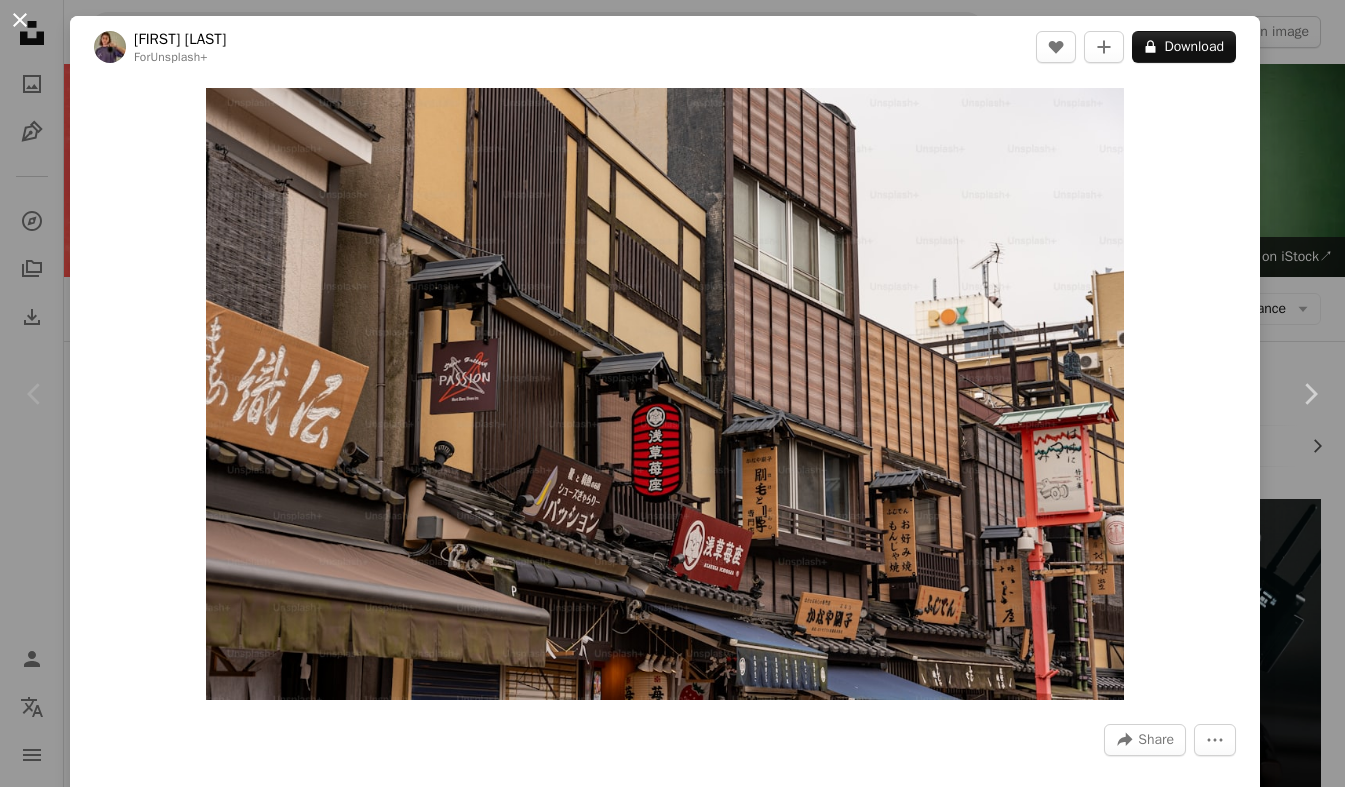 click on "An X shape" at bounding box center [20, 20] 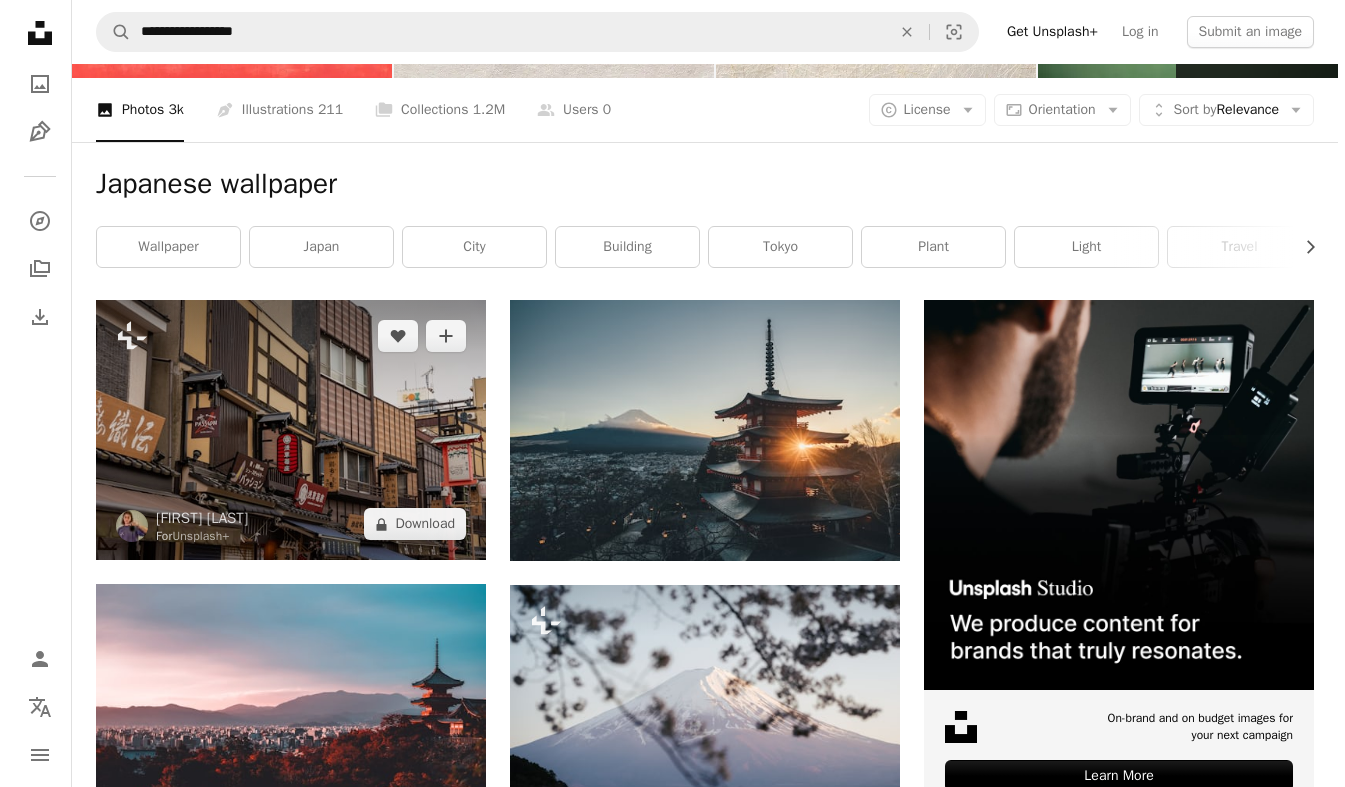 scroll, scrollTop: 200, scrollLeft: 0, axis: vertical 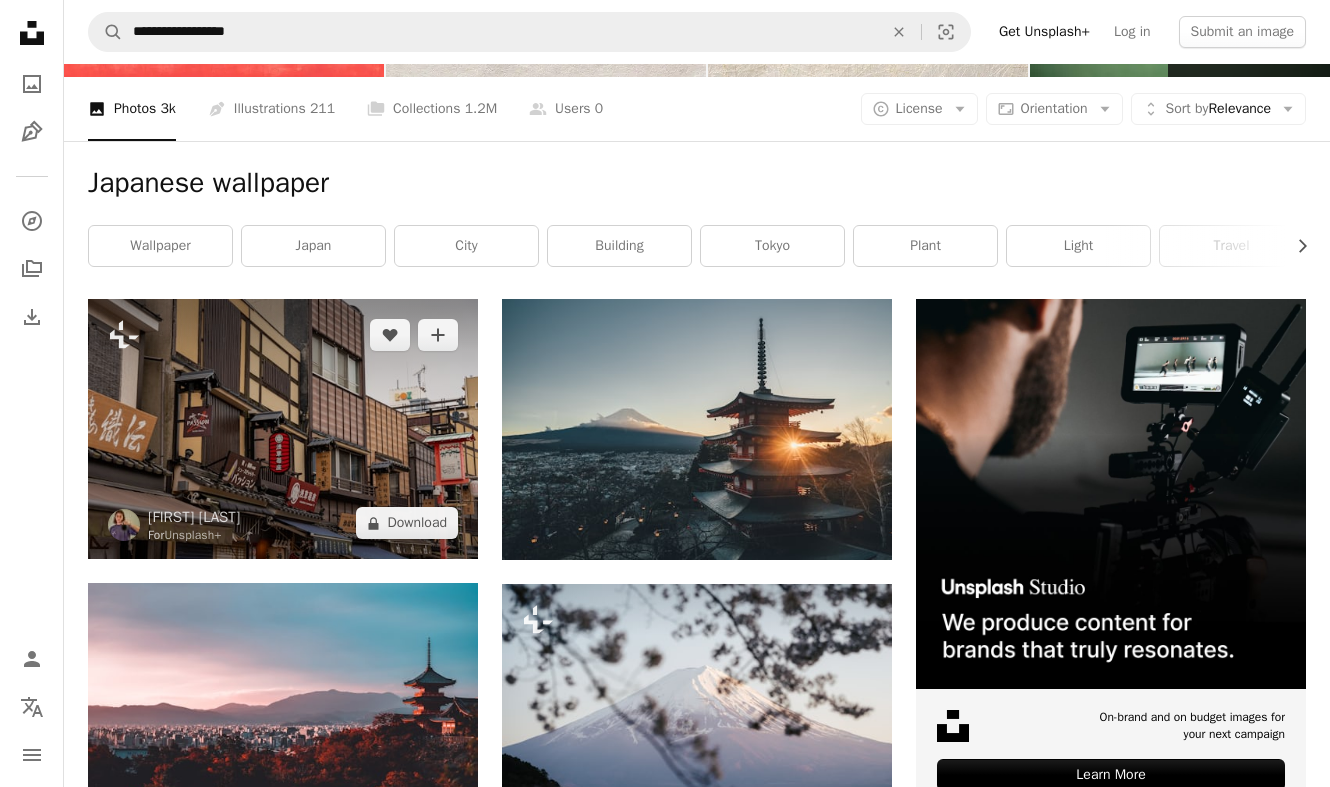 click at bounding box center (283, 429) 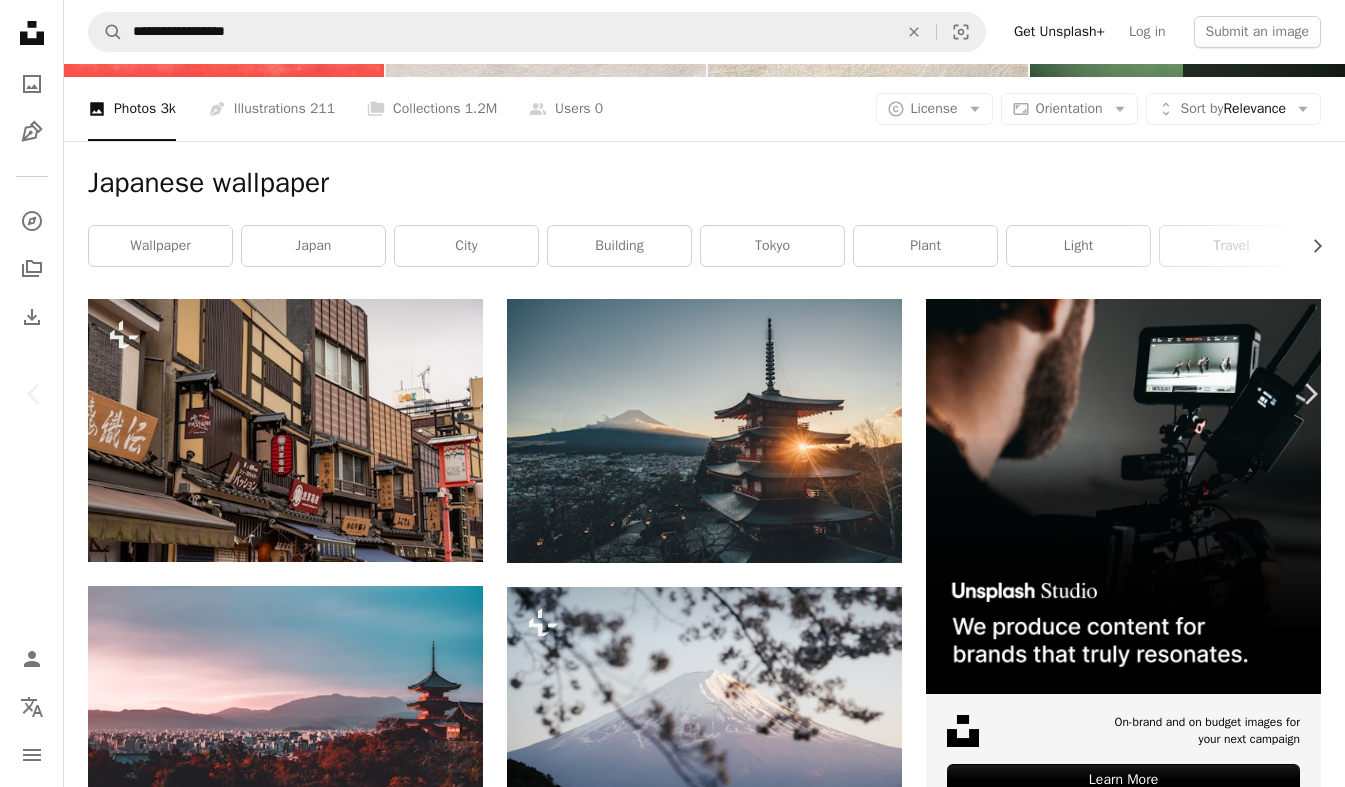 scroll, scrollTop: 1800, scrollLeft: 0, axis: vertical 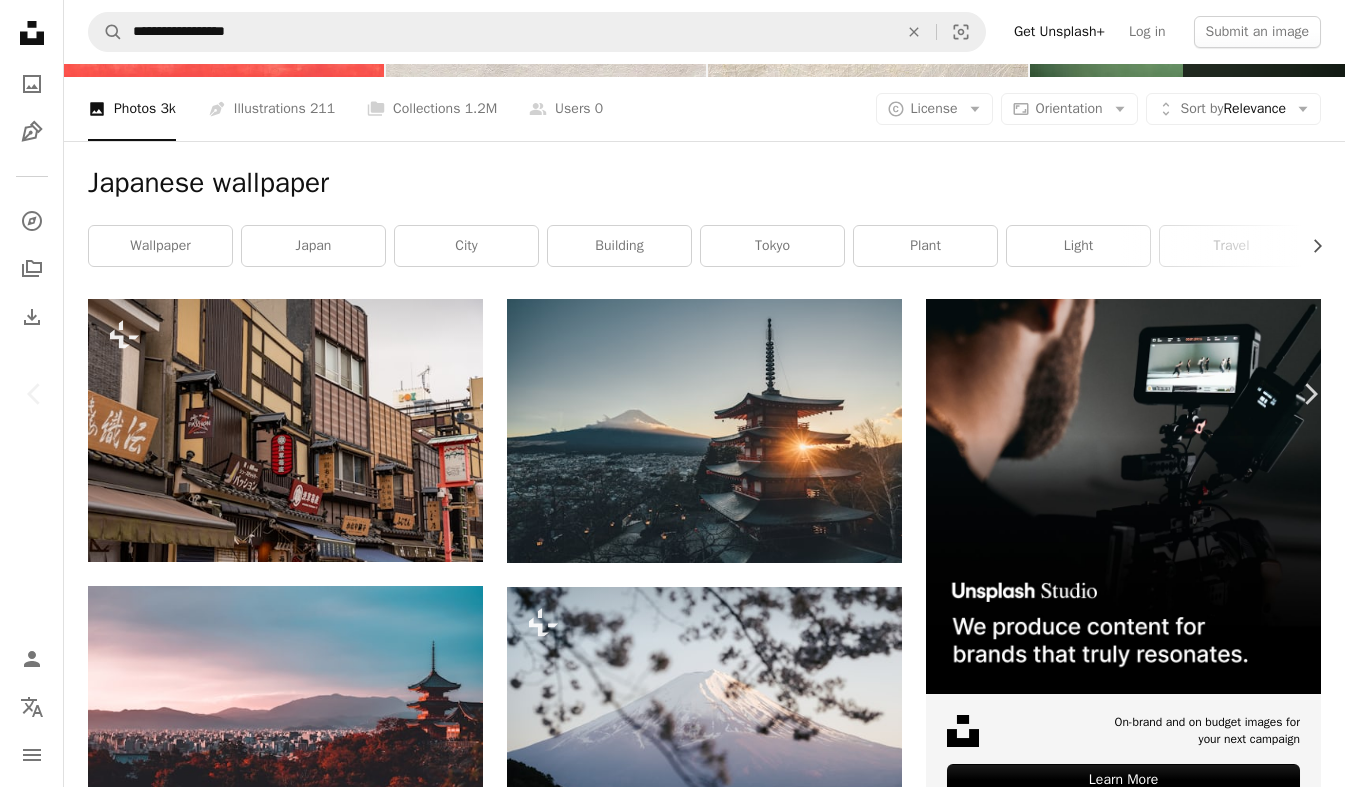 click at bounding box center (1053, 4134) 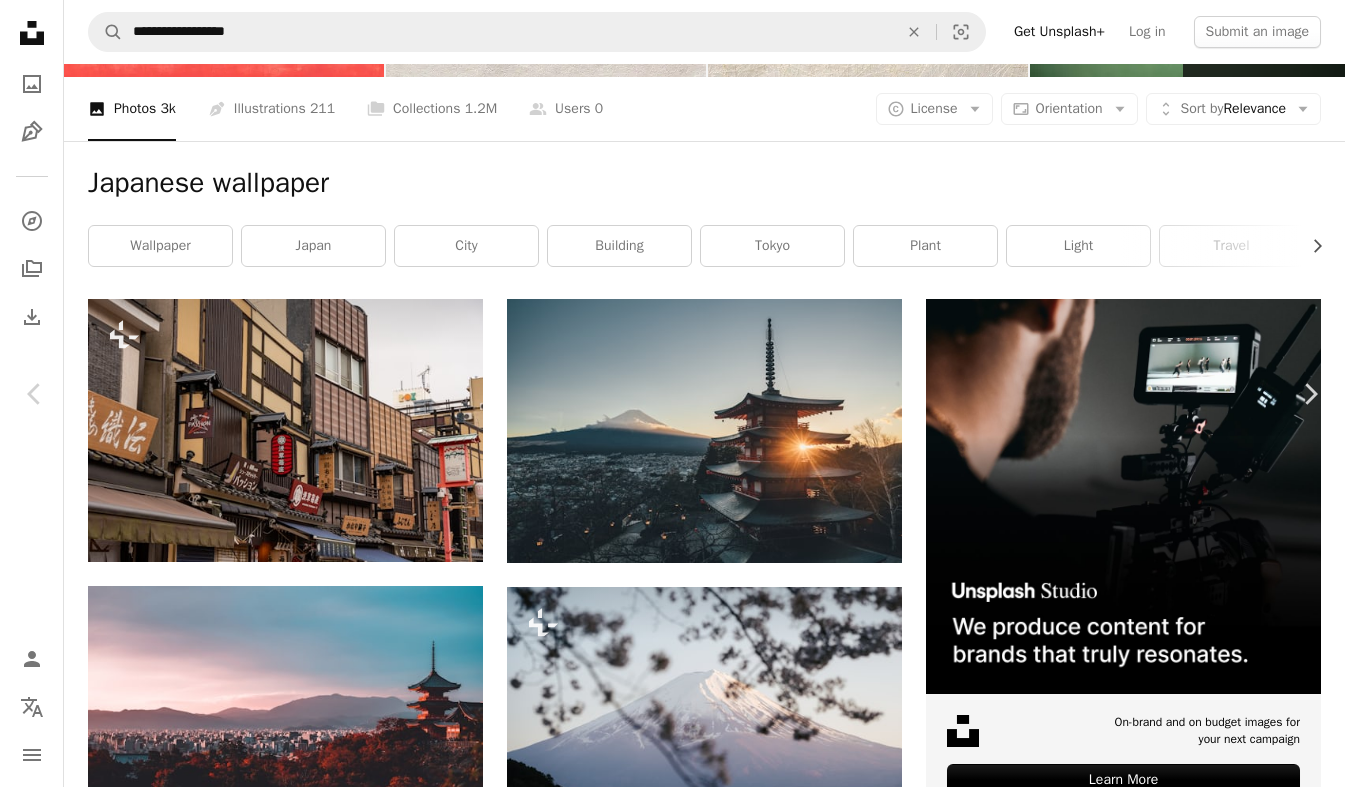 click at bounding box center (665, 4122) 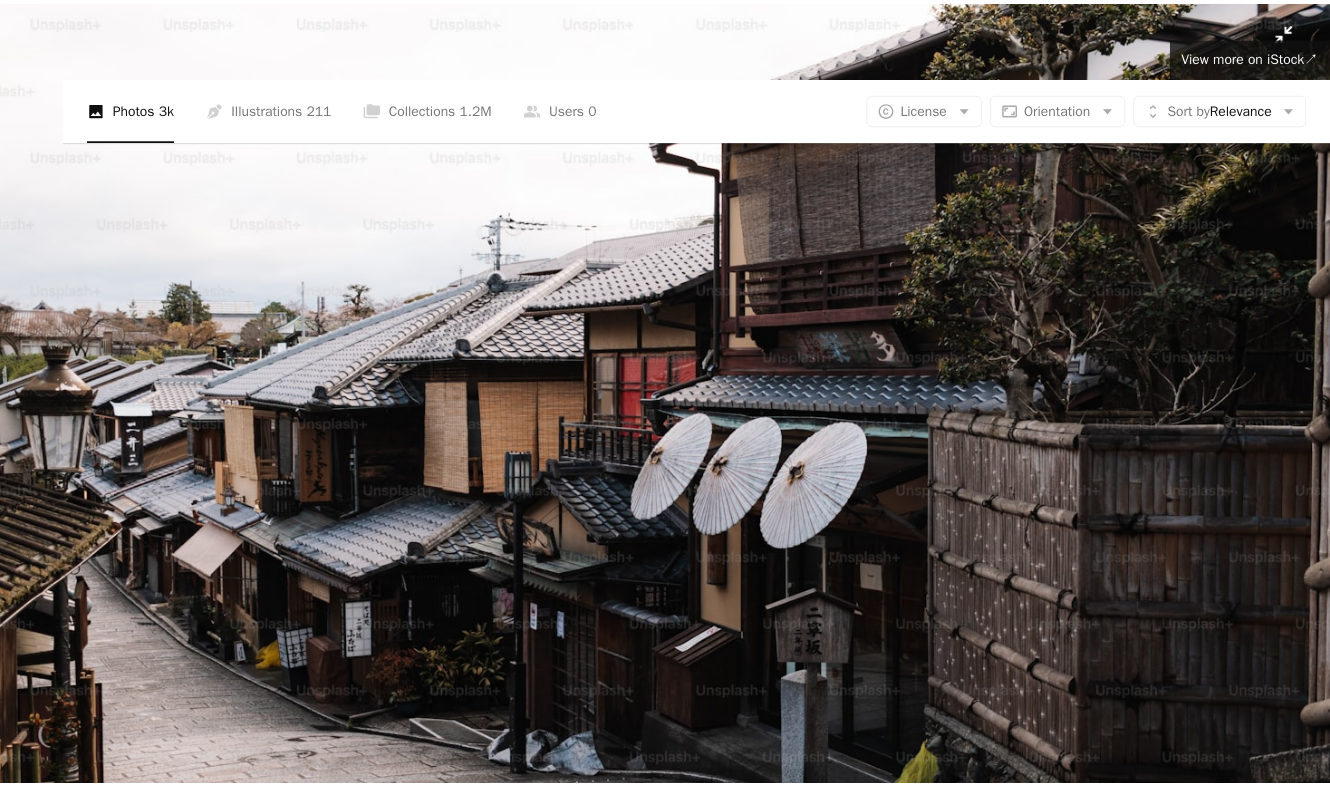 scroll, scrollTop: 45, scrollLeft: 0, axis: vertical 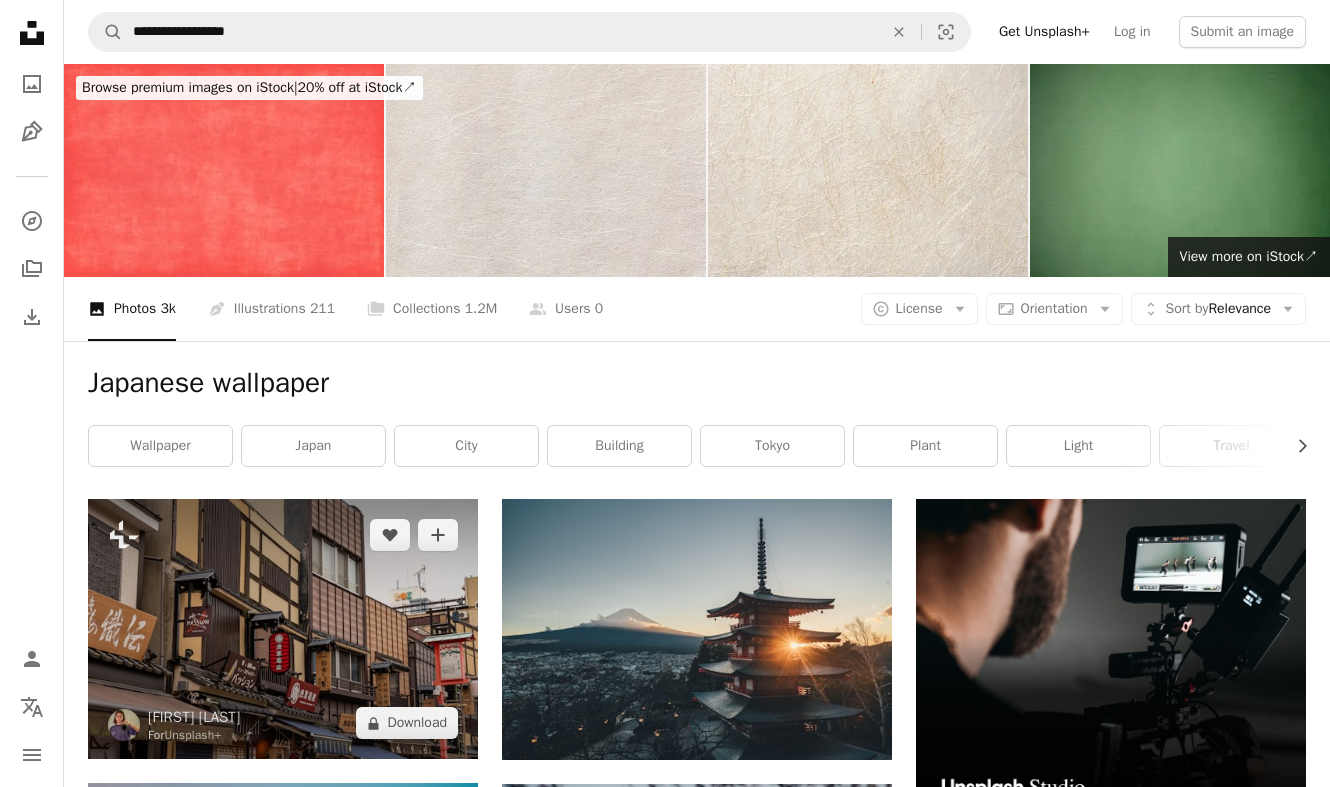 click at bounding box center (283, 629) 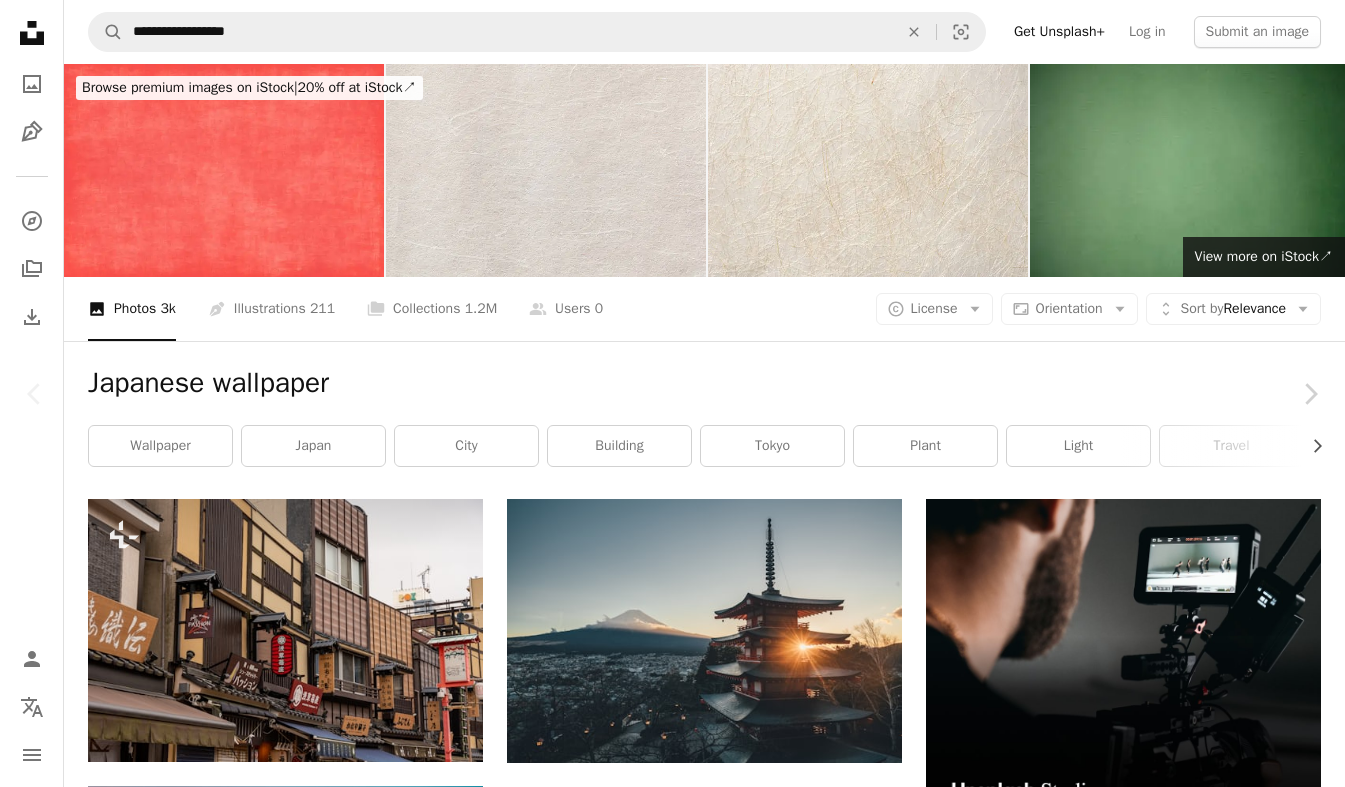 scroll, scrollTop: 2200, scrollLeft: 0, axis: vertical 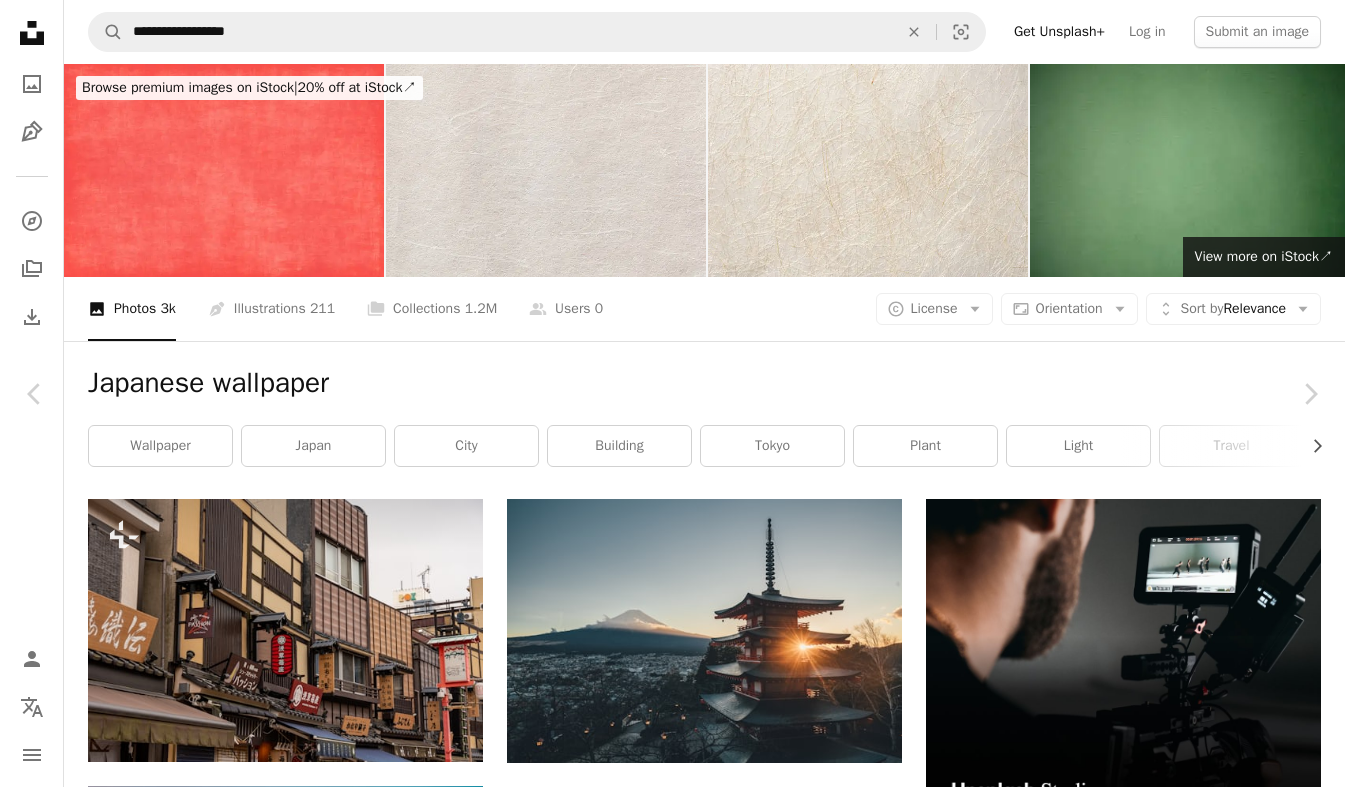 click on "An X shape" at bounding box center (20, 20) 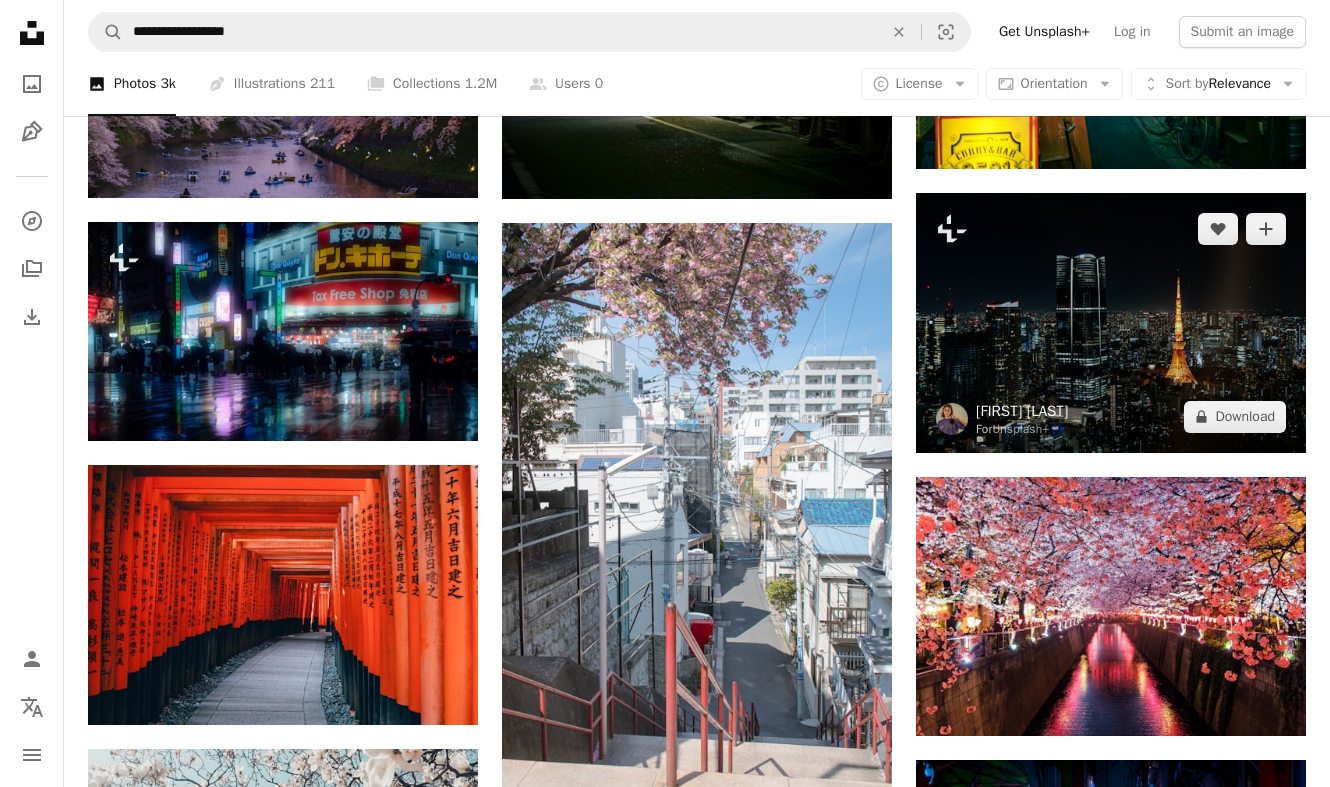 scroll, scrollTop: 1400, scrollLeft: 0, axis: vertical 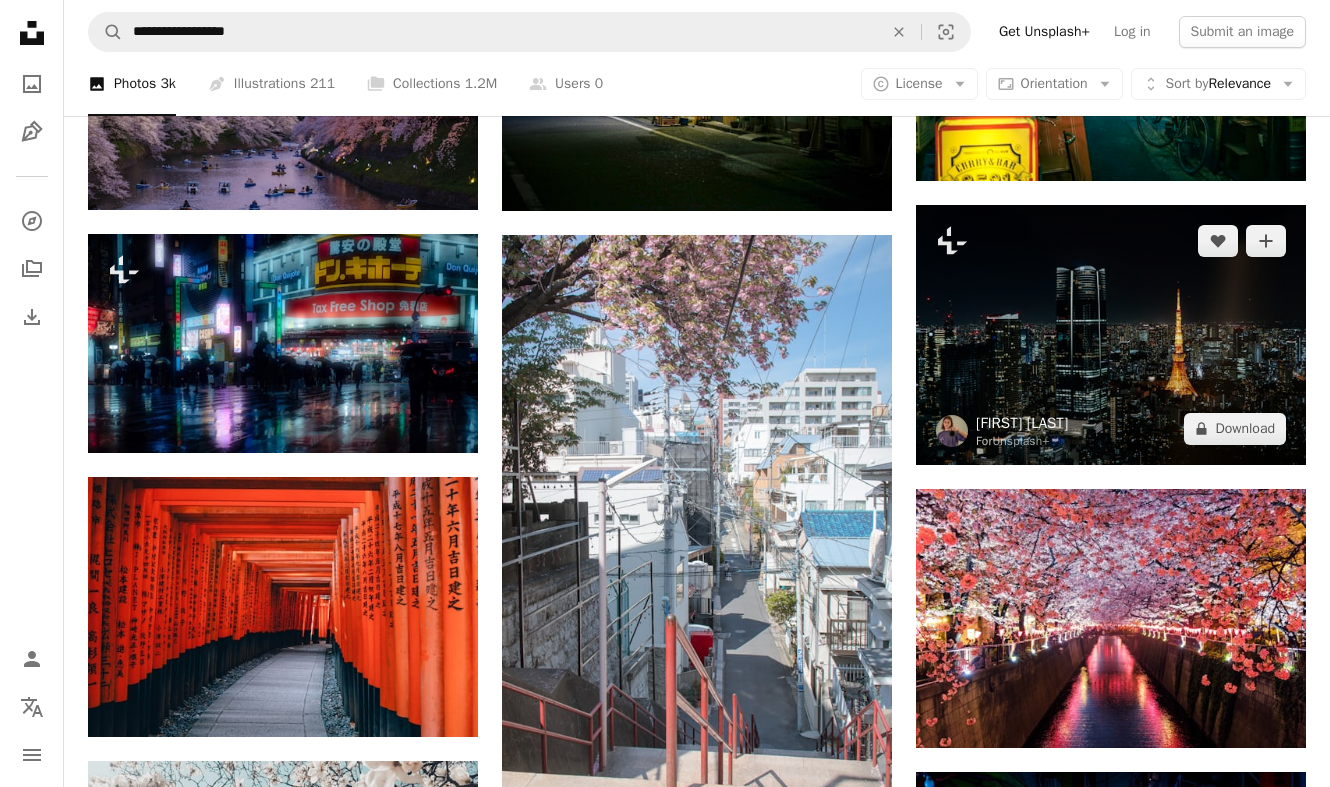 click on "[FIRST] [LAST]" at bounding box center (1022, 423) 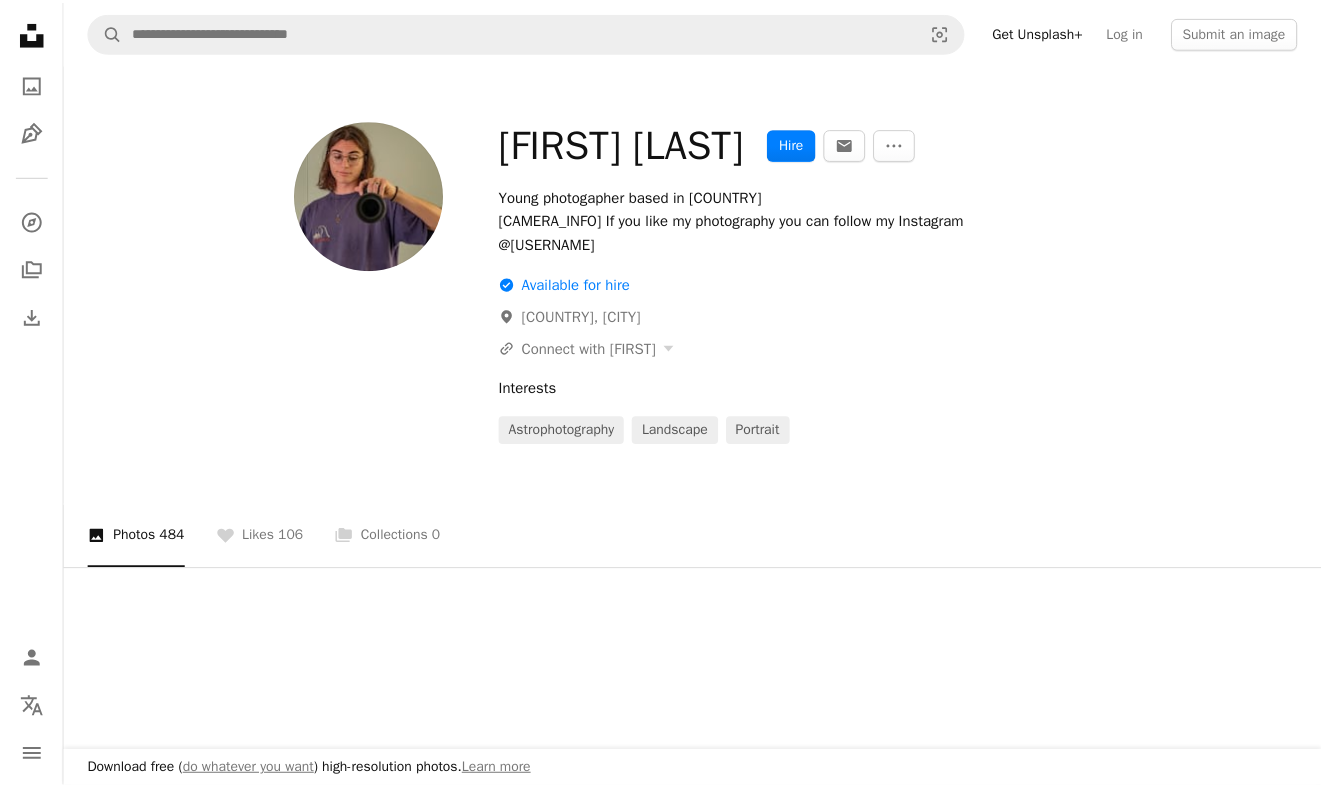 scroll, scrollTop: 0, scrollLeft: 0, axis: both 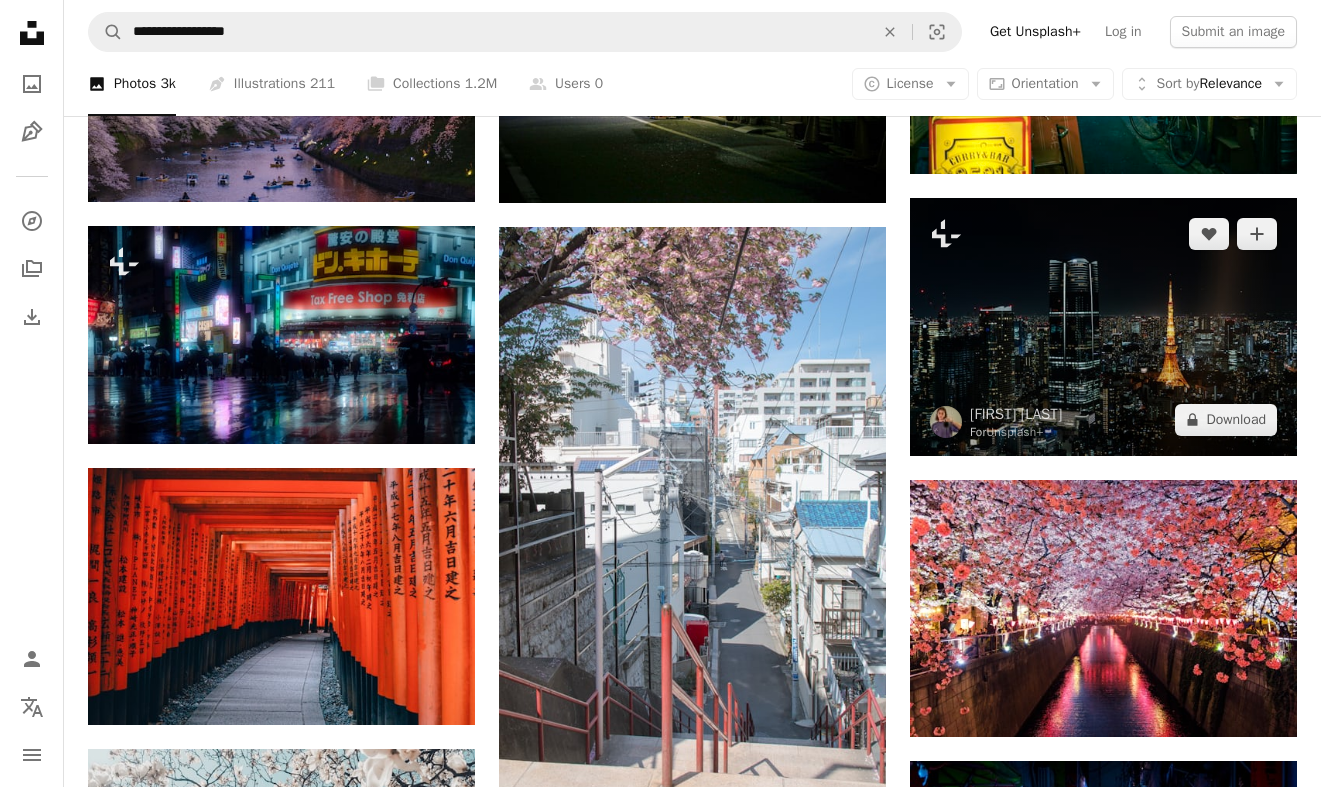 click at bounding box center (1103, 327) 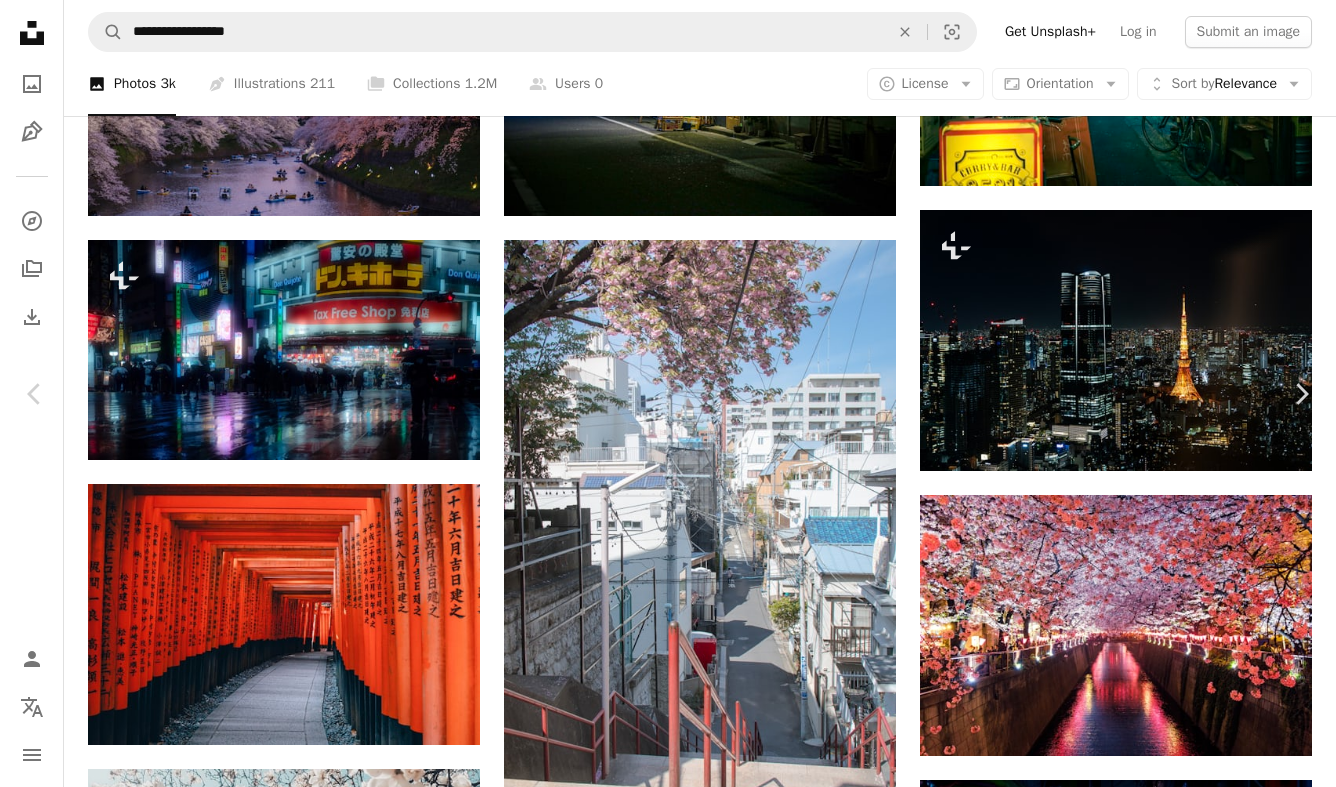 click on "An X shape" at bounding box center [20, 20] 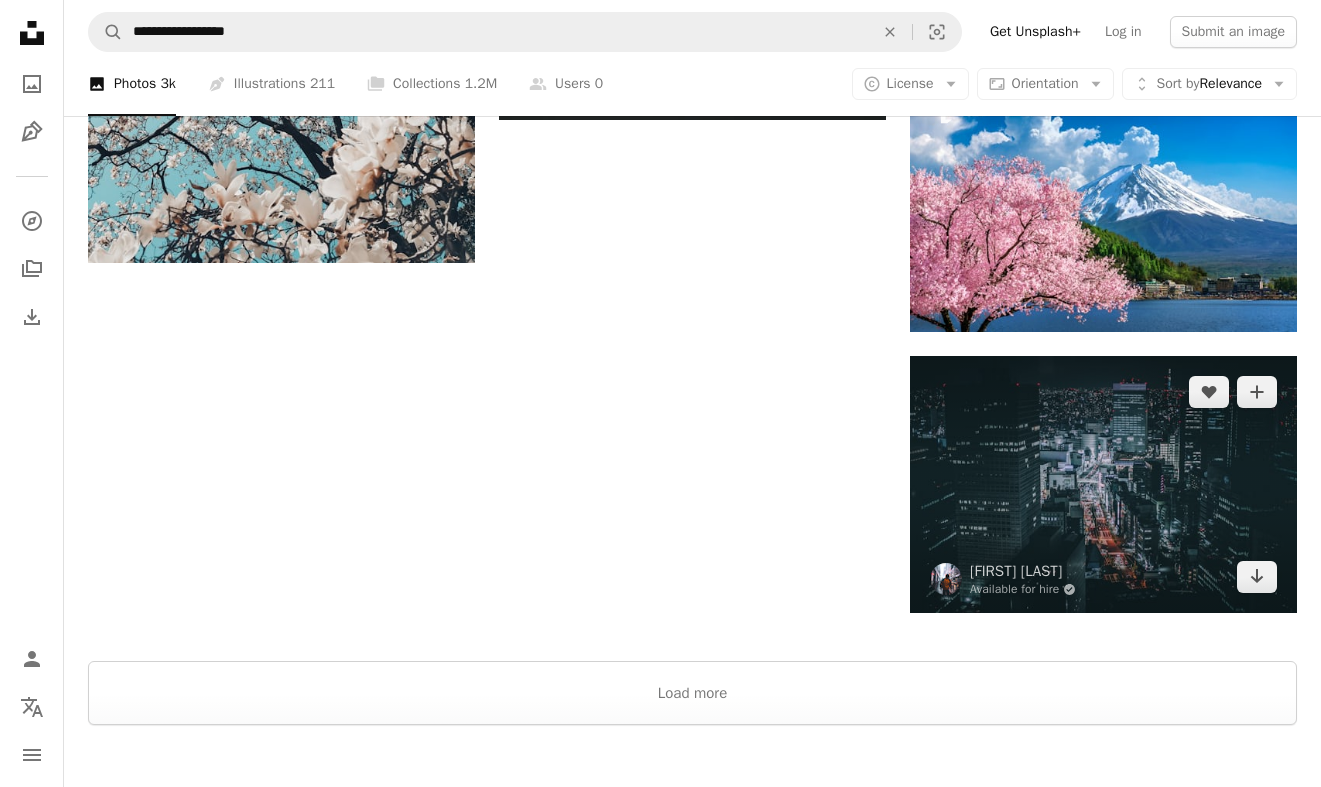 scroll, scrollTop: 2400, scrollLeft: 0, axis: vertical 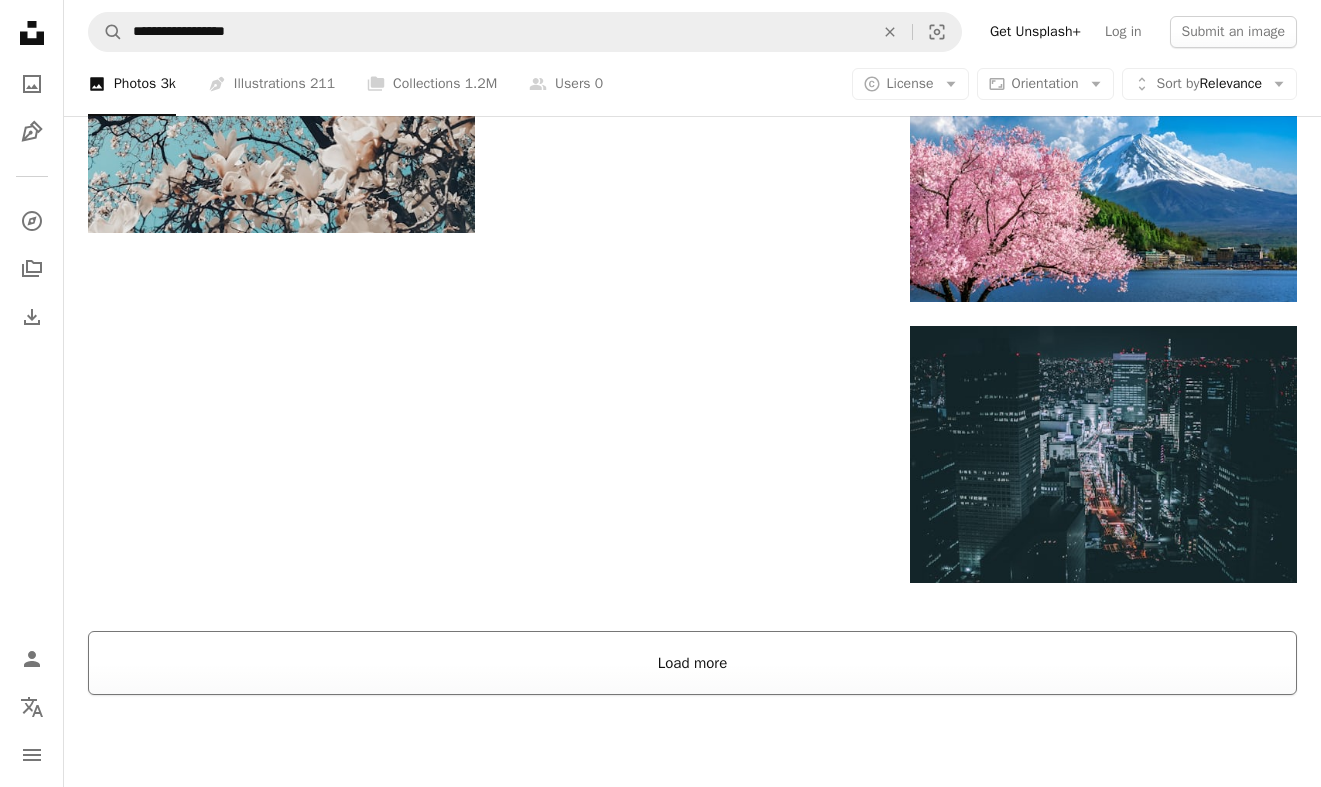 click on "Load more" at bounding box center [692, 663] 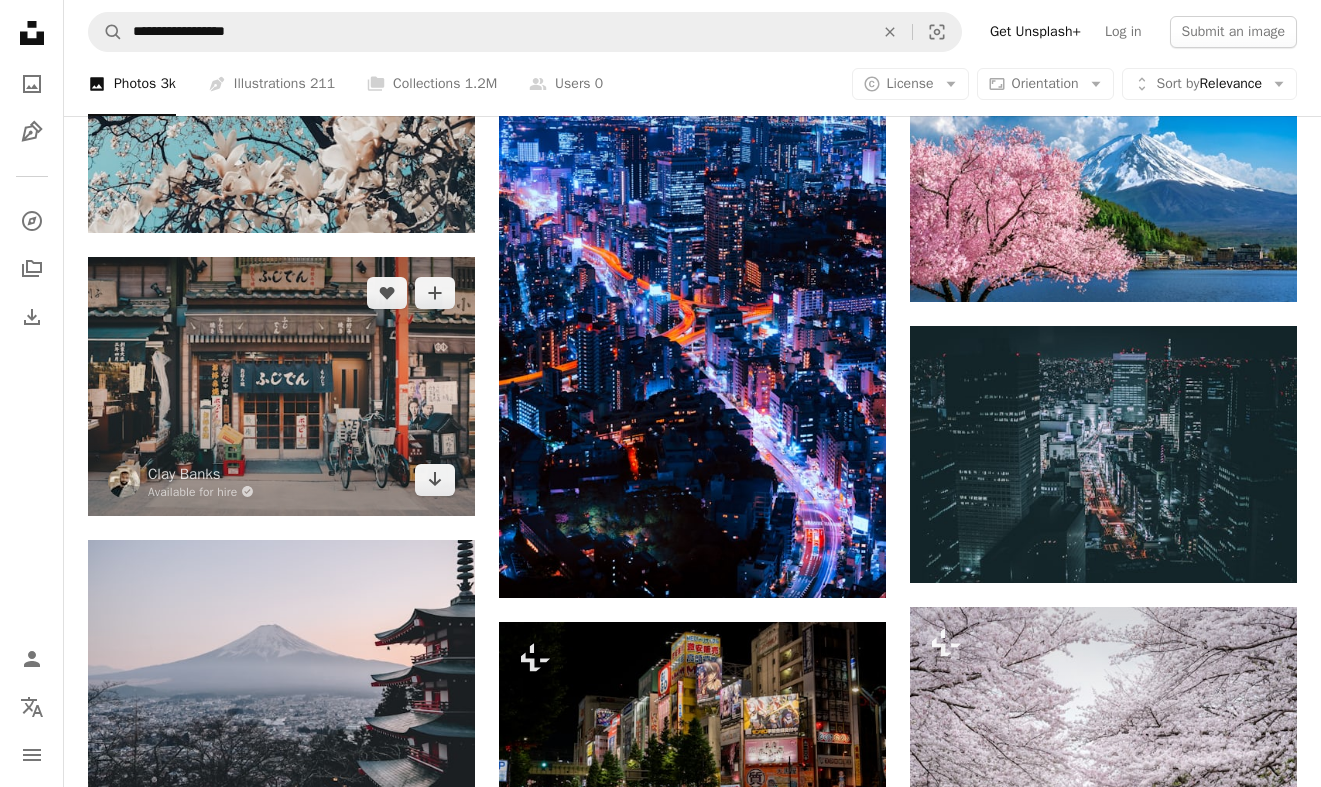 click at bounding box center (281, 386) 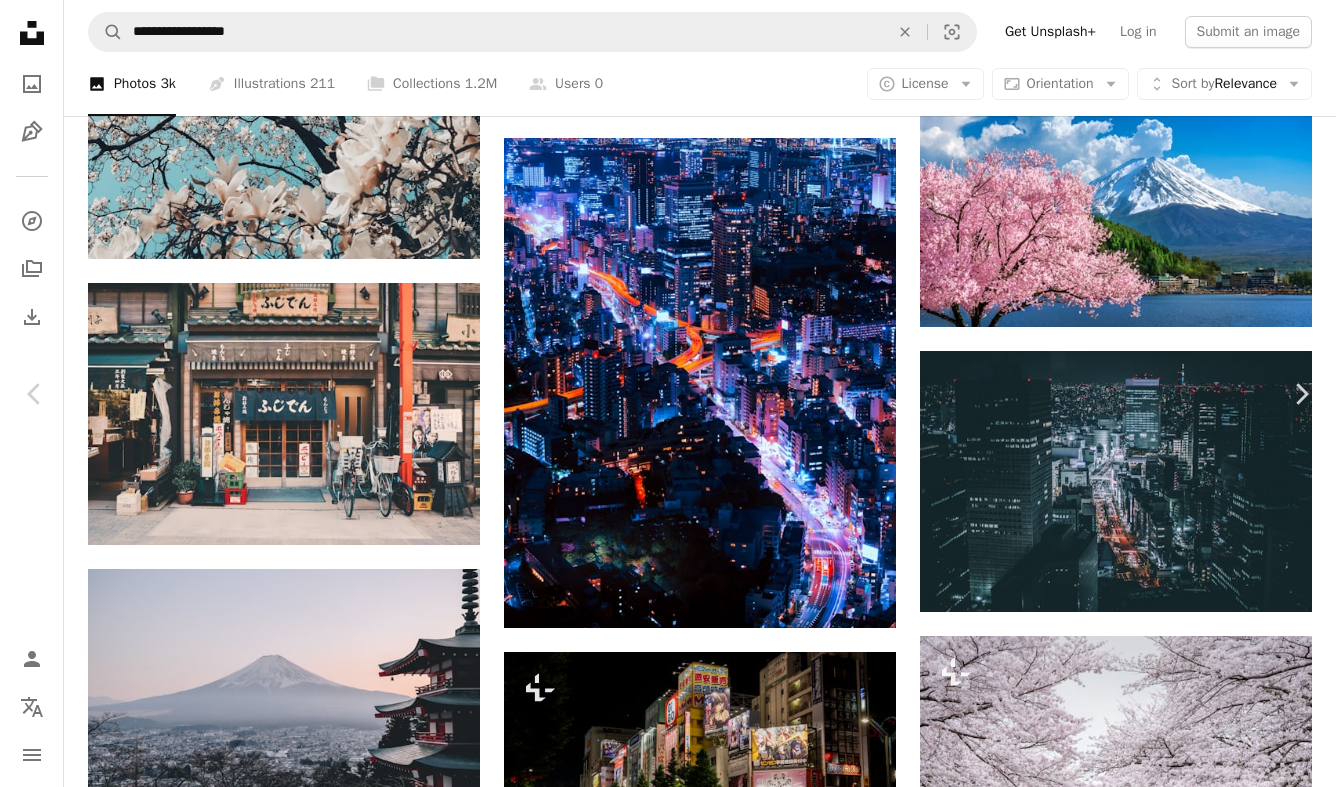 click on "An X shape" at bounding box center (20, 20) 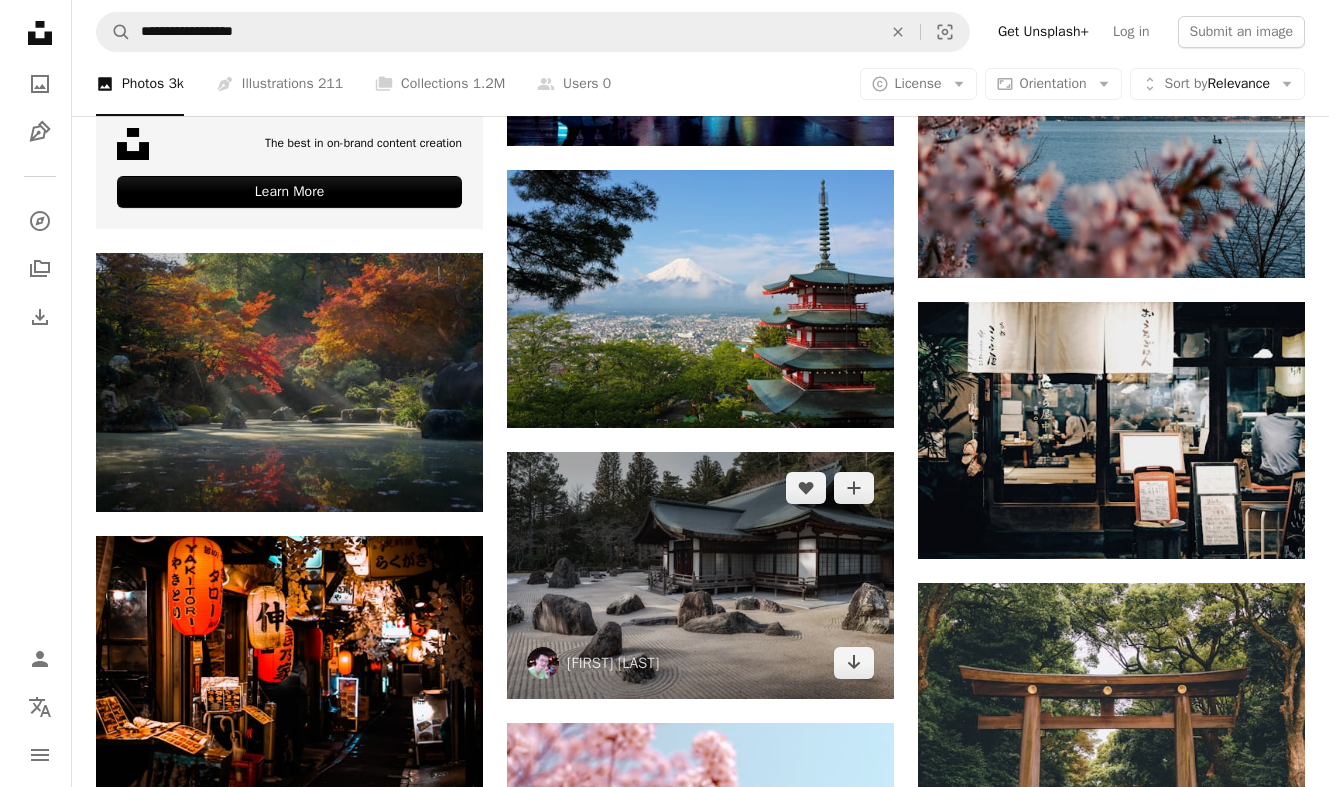 scroll, scrollTop: 4300, scrollLeft: 0, axis: vertical 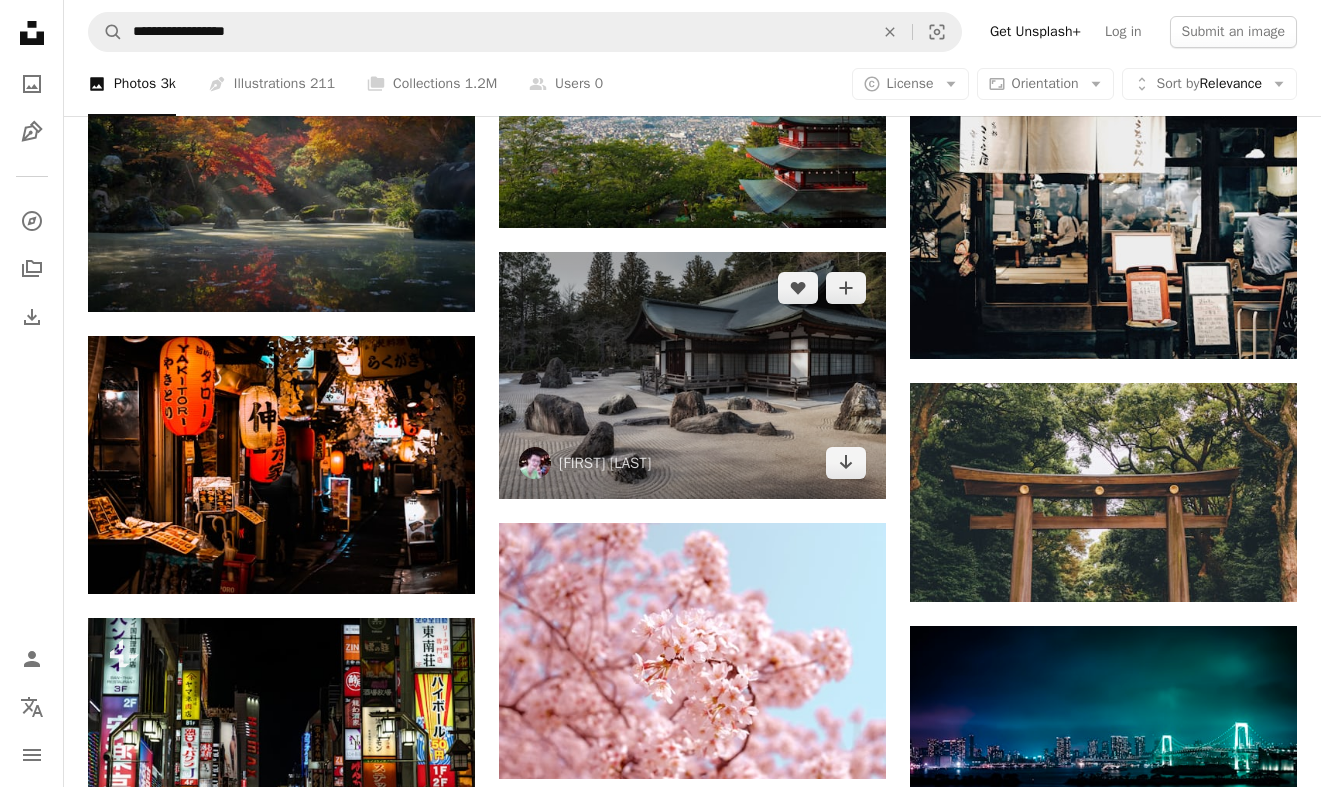 click at bounding box center [692, 375] 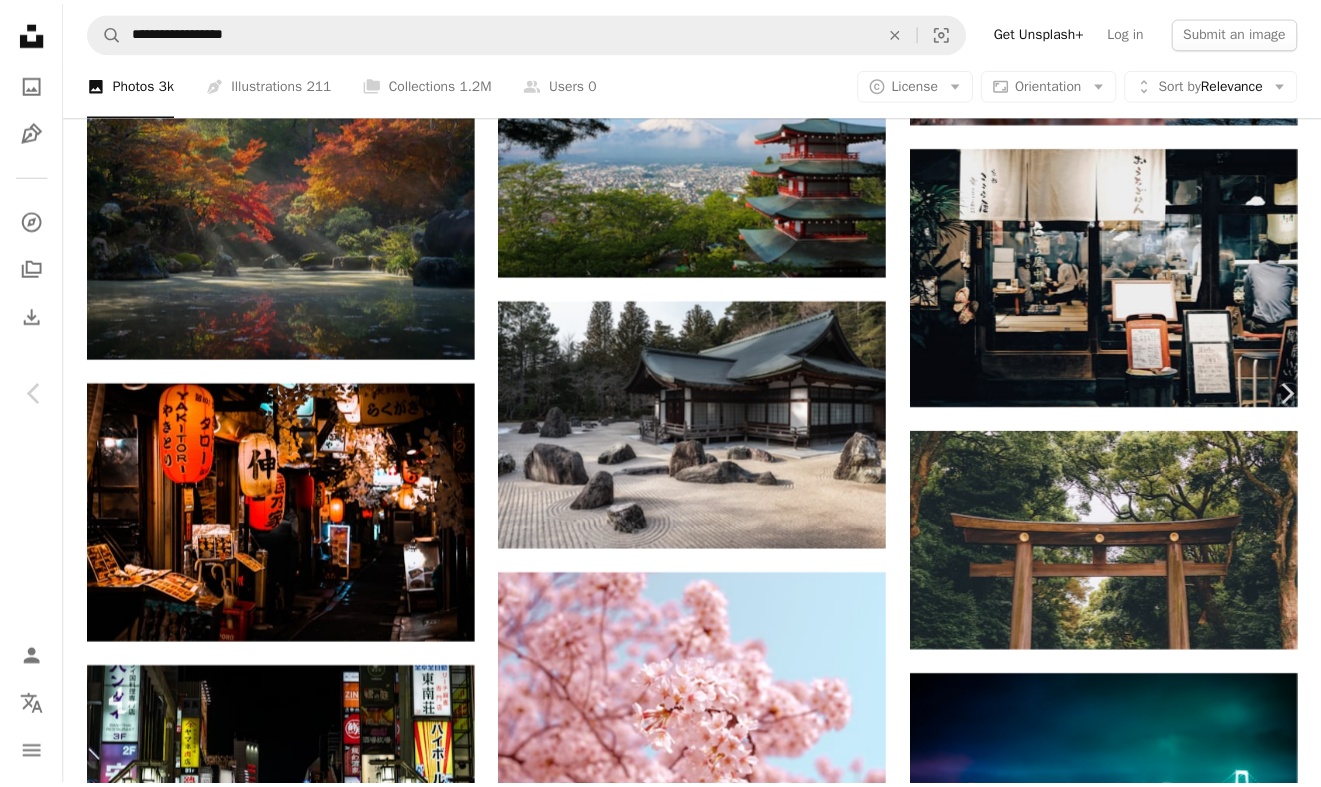 scroll, scrollTop: 0, scrollLeft: 0, axis: both 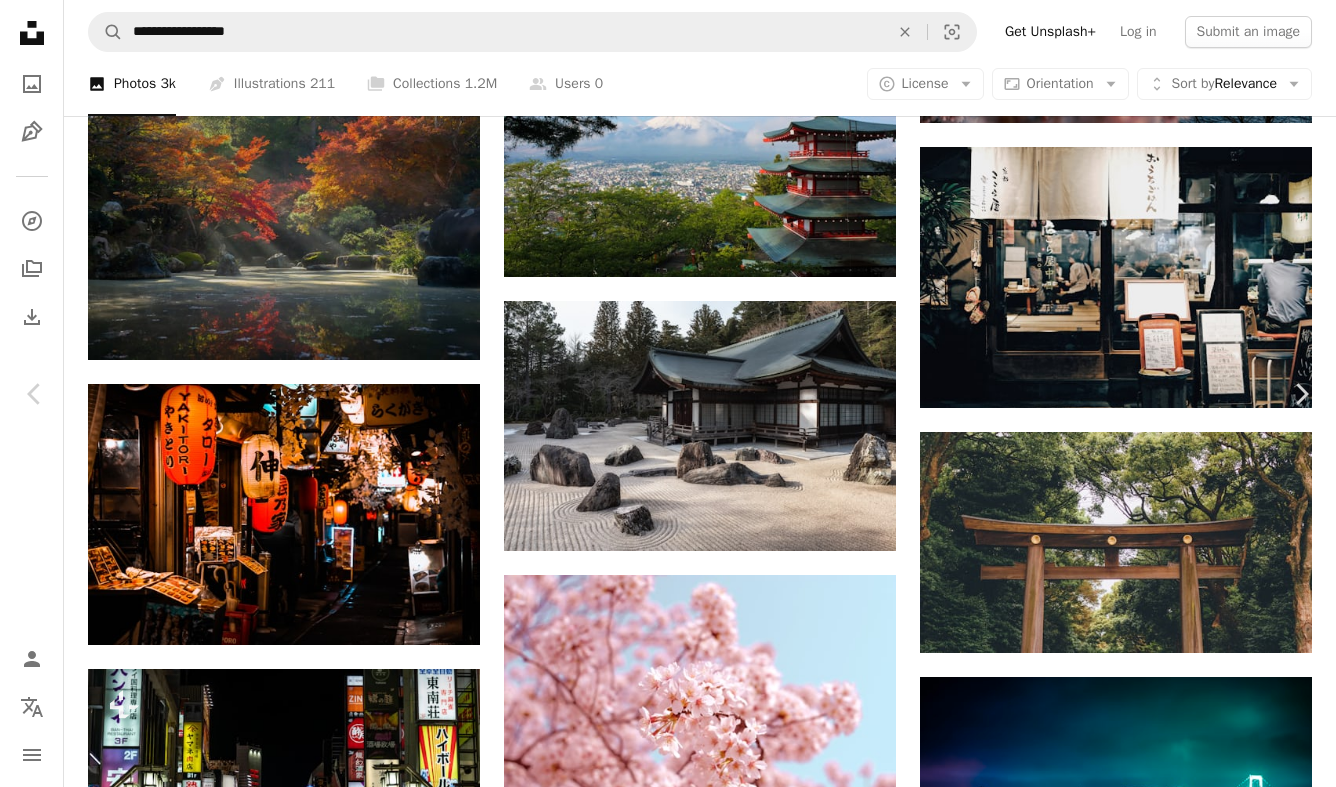 click on "Download free" at bounding box center (1137, 4130) 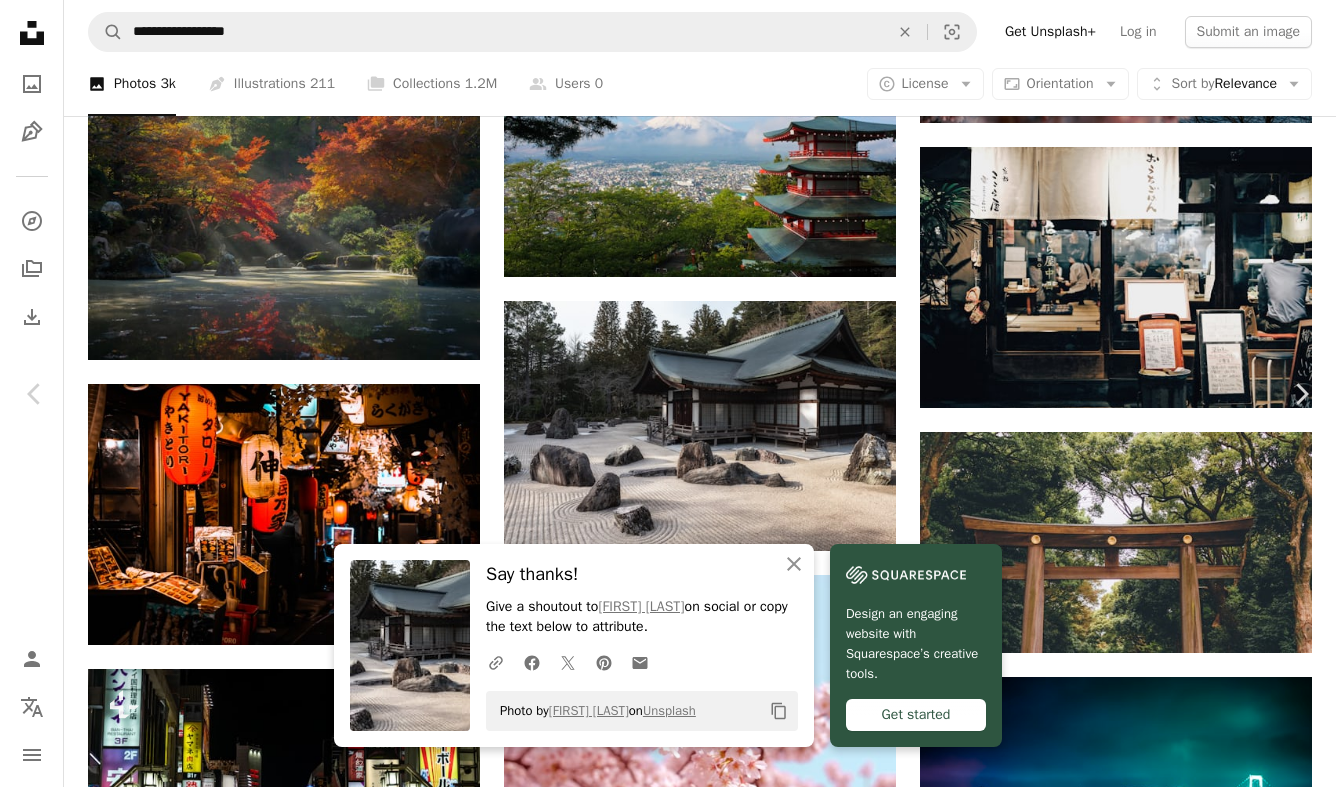 click on "An X shape" at bounding box center (20, 20) 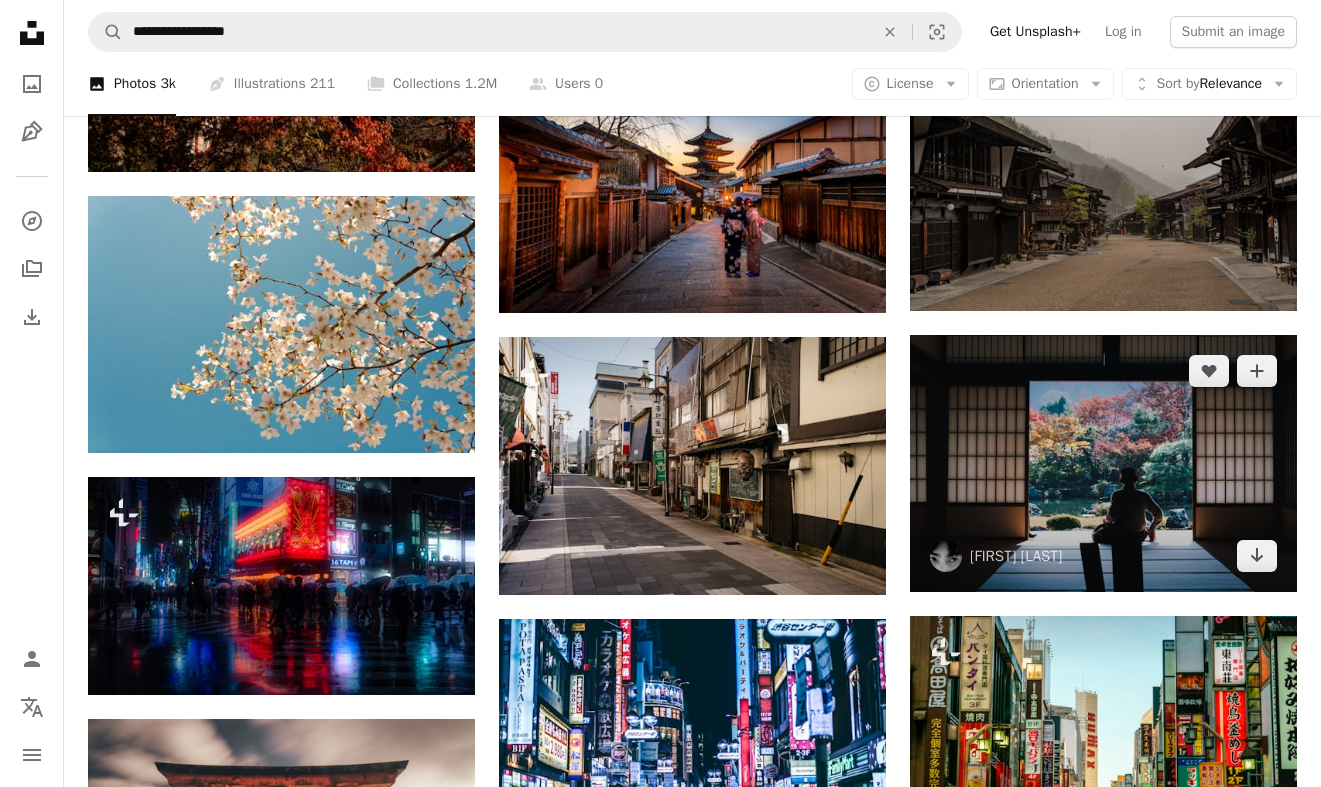 scroll, scrollTop: 7600, scrollLeft: 0, axis: vertical 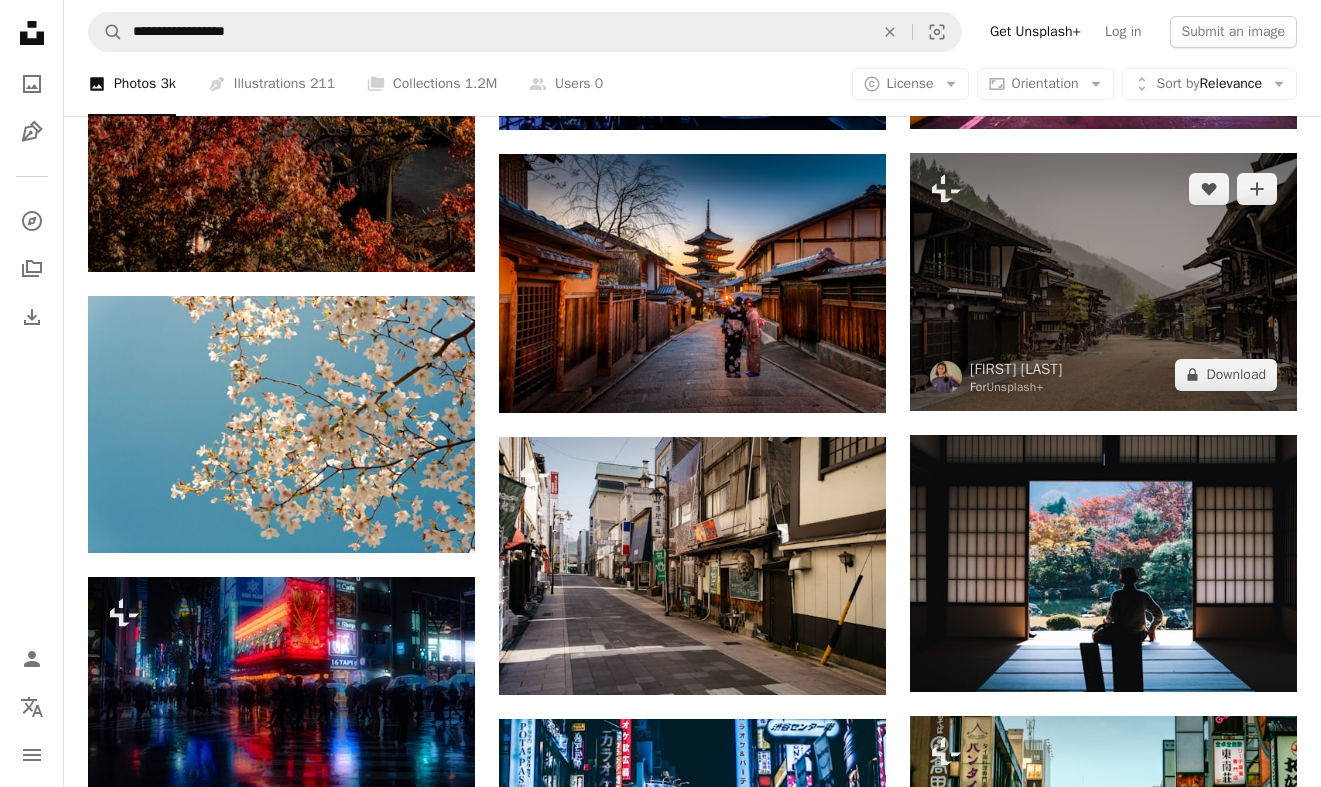 click on "For  Unsplash+" at bounding box center (1016, 387) 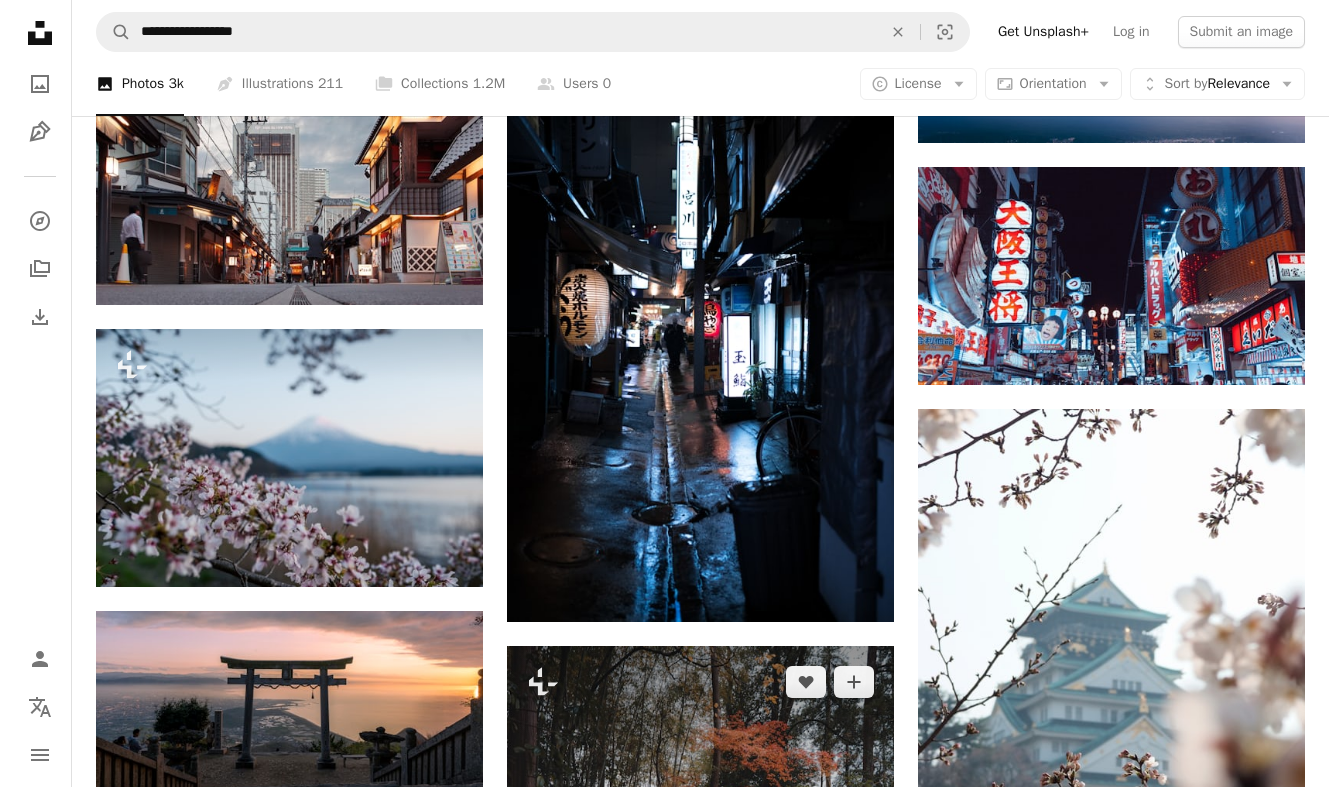 scroll, scrollTop: 9700, scrollLeft: 0, axis: vertical 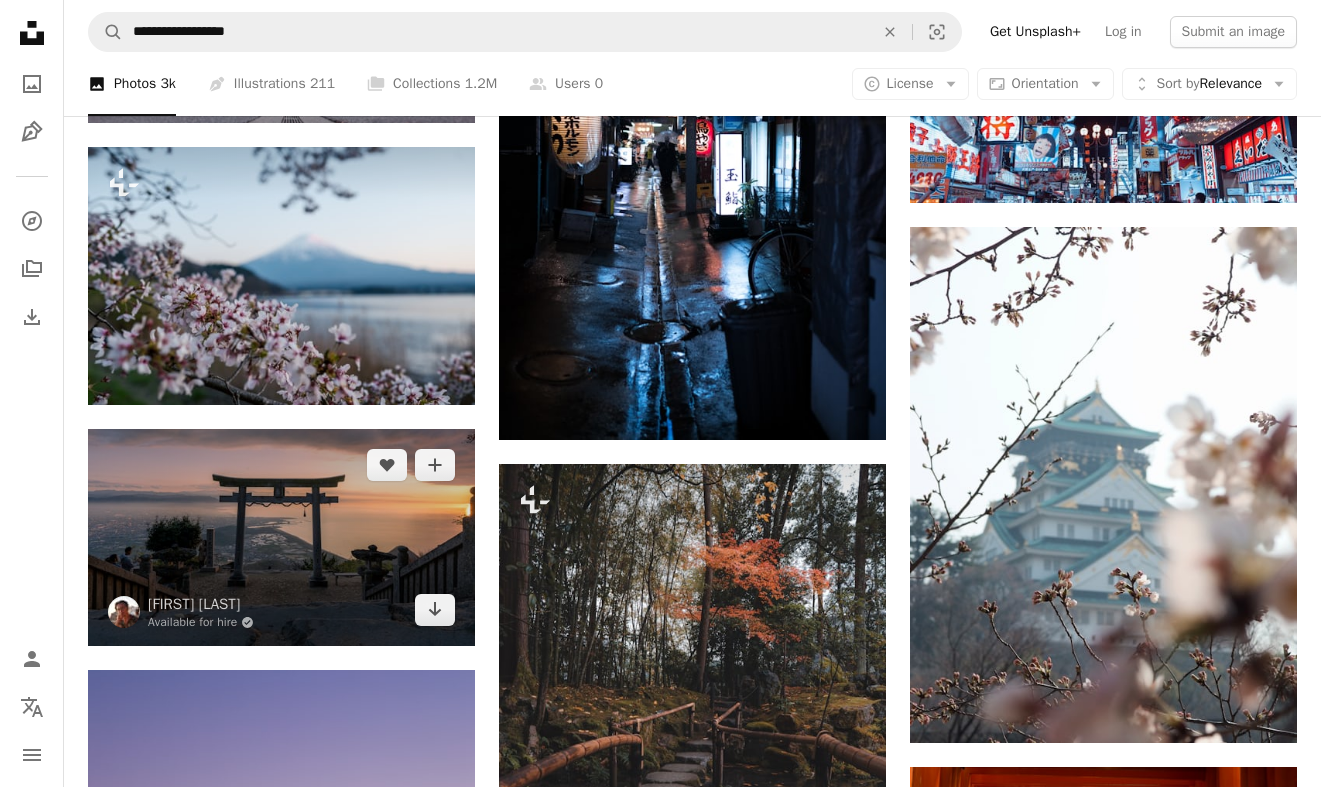 click at bounding box center [281, 537] 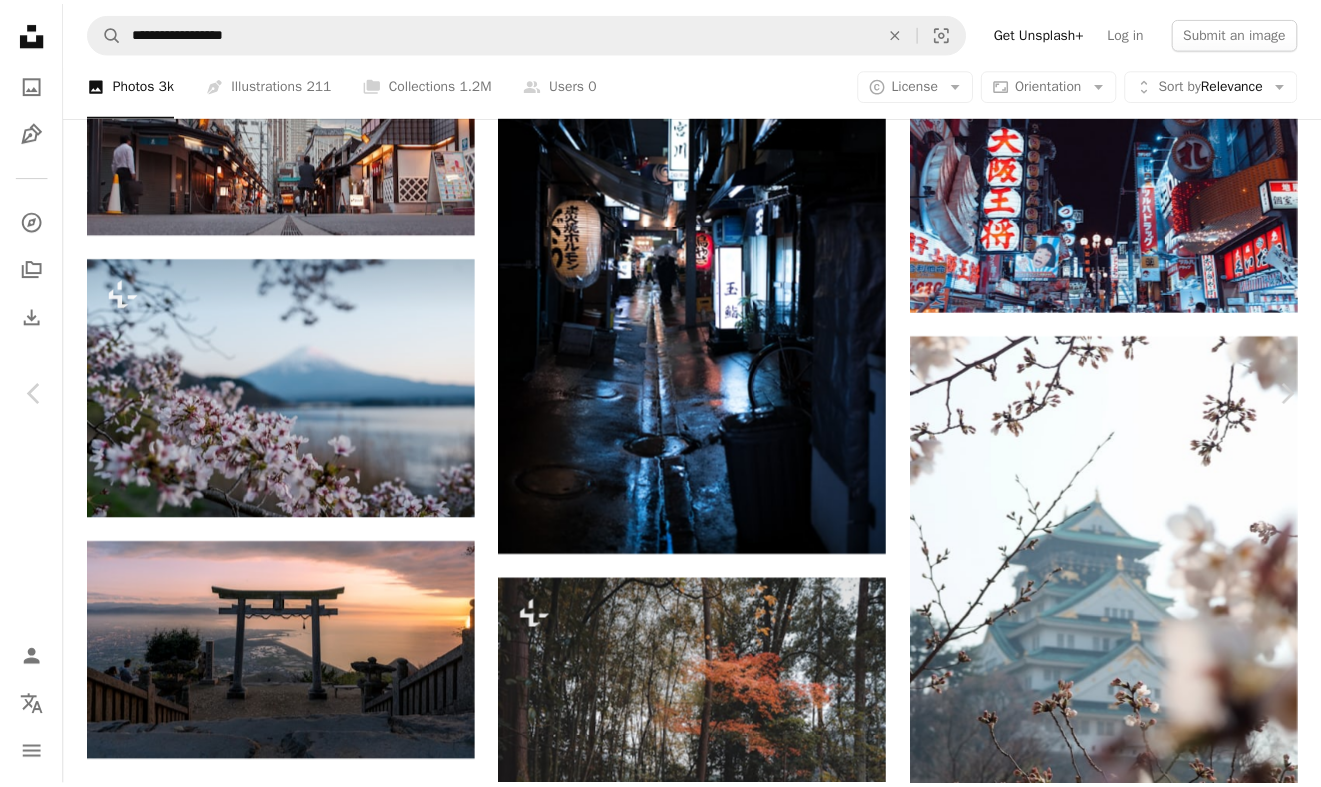 scroll, scrollTop: 0, scrollLeft: 0, axis: both 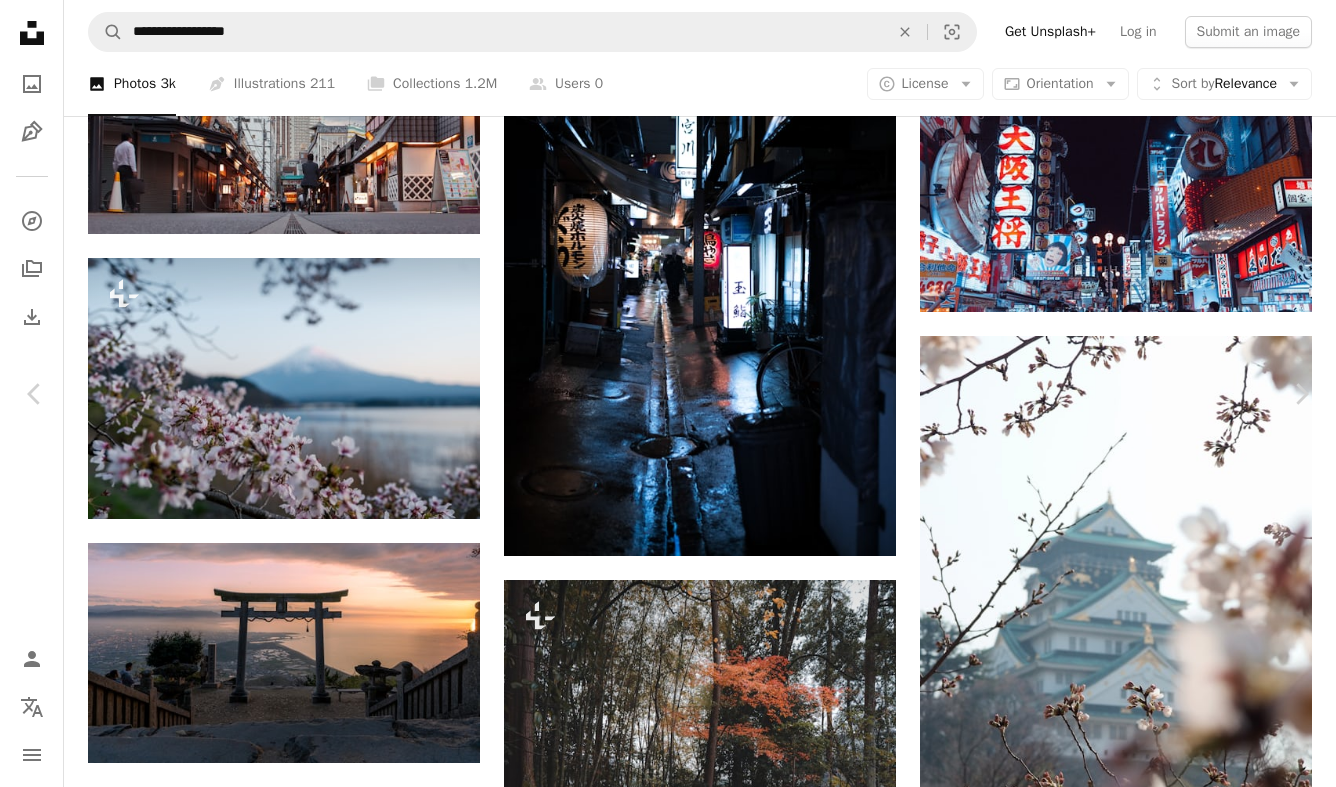 click on "An X shape" at bounding box center [20, 20] 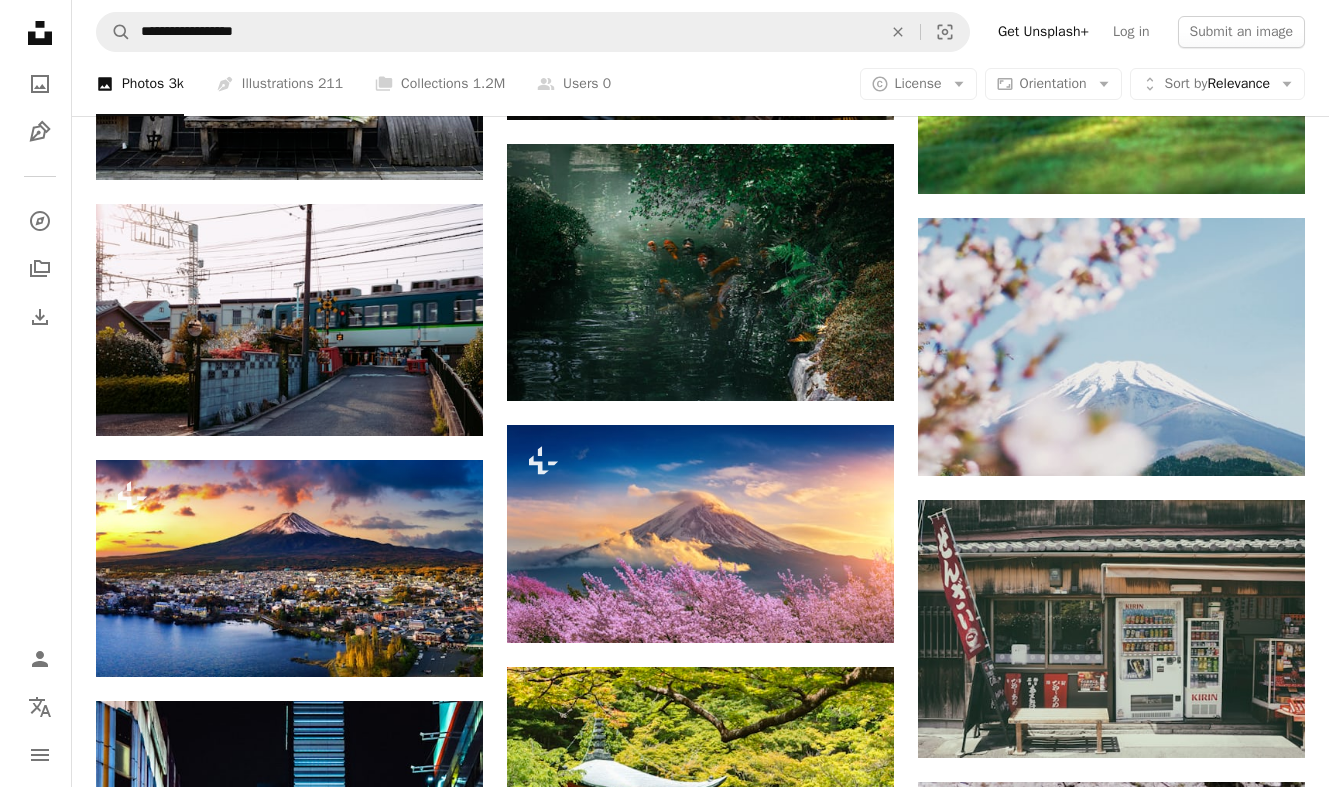 scroll, scrollTop: 11900, scrollLeft: 0, axis: vertical 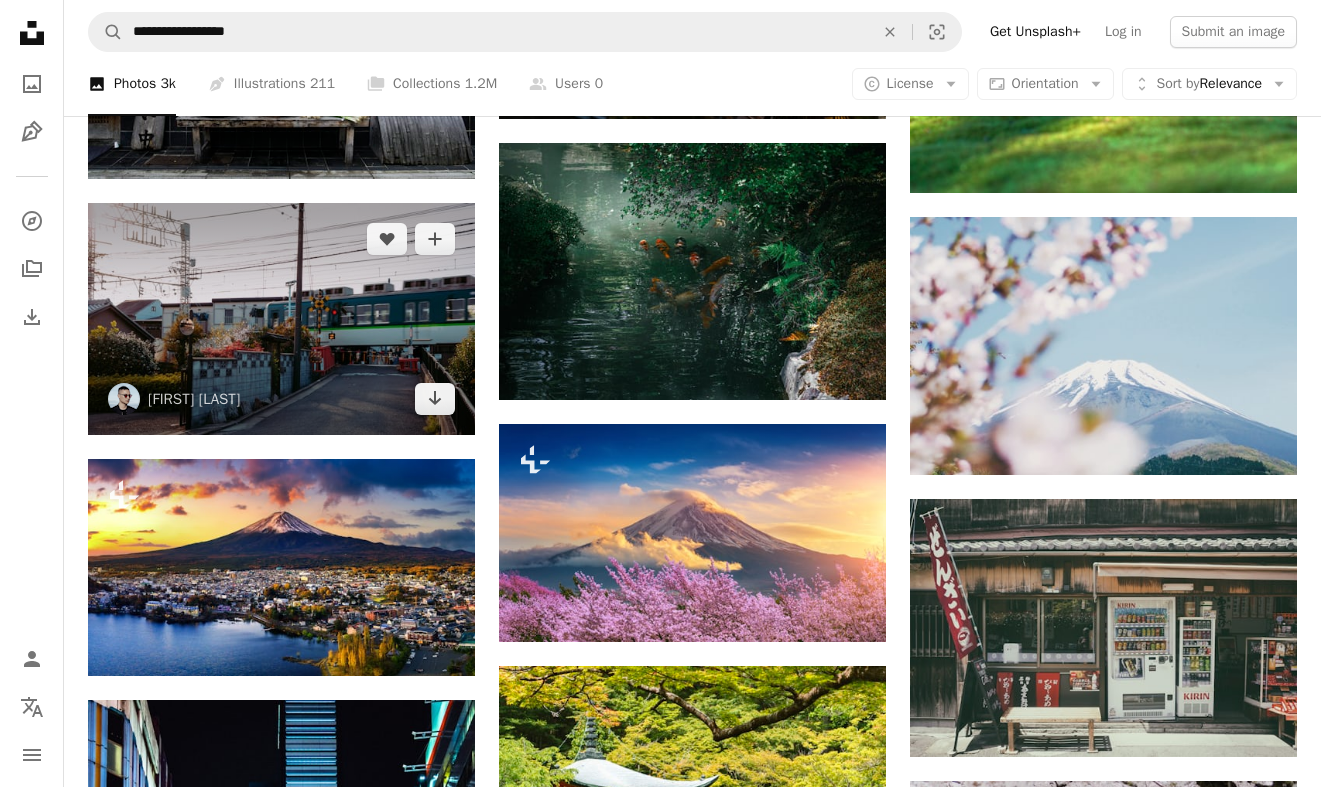 click at bounding box center [281, 319] 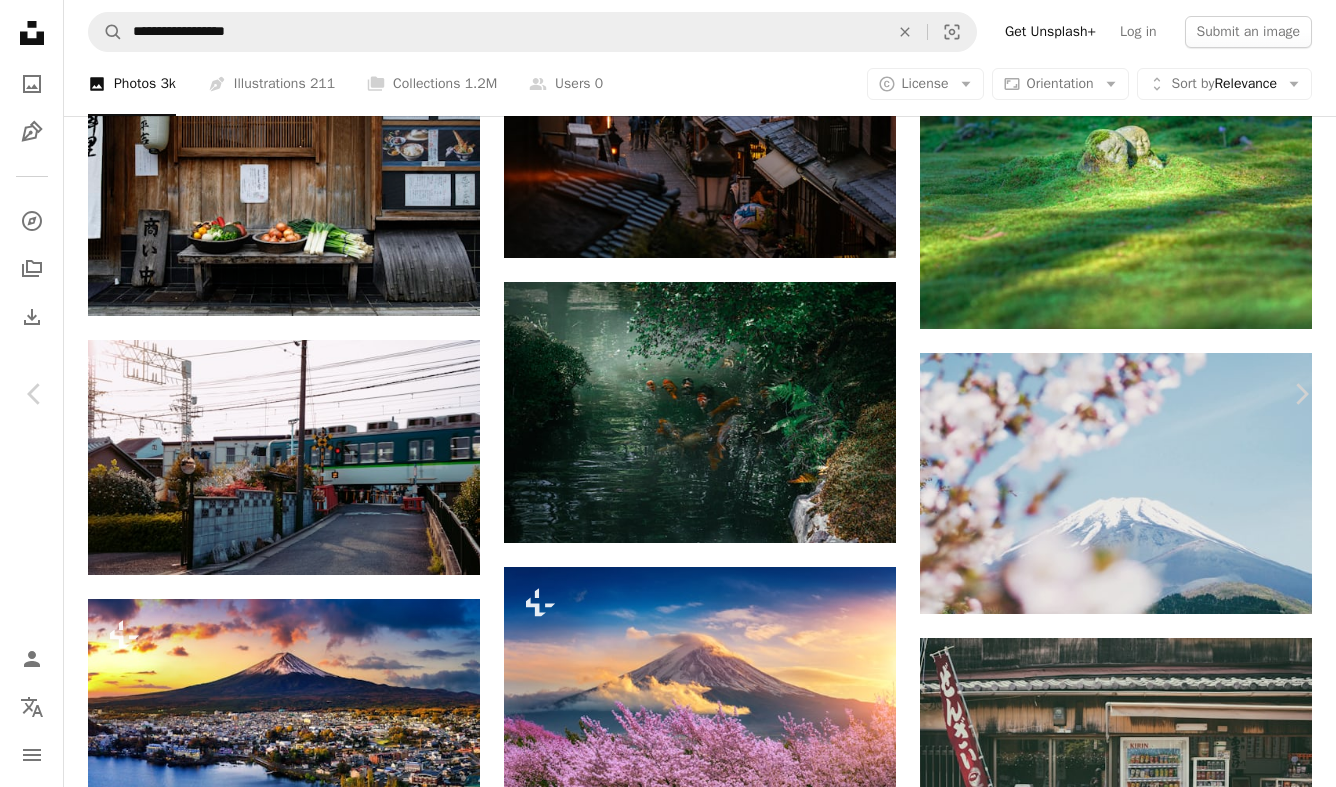 click on "Download free" at bounding box center [1137, 3517] 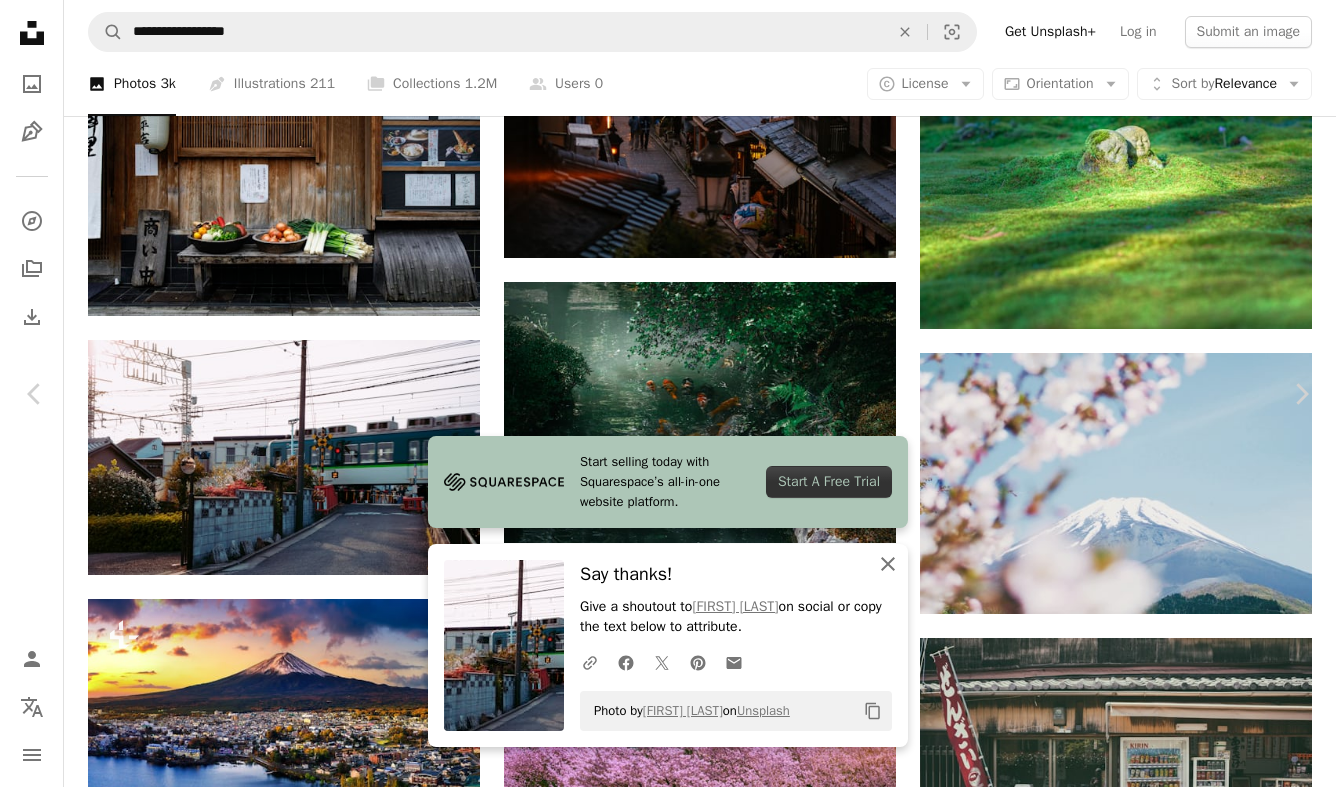 click 